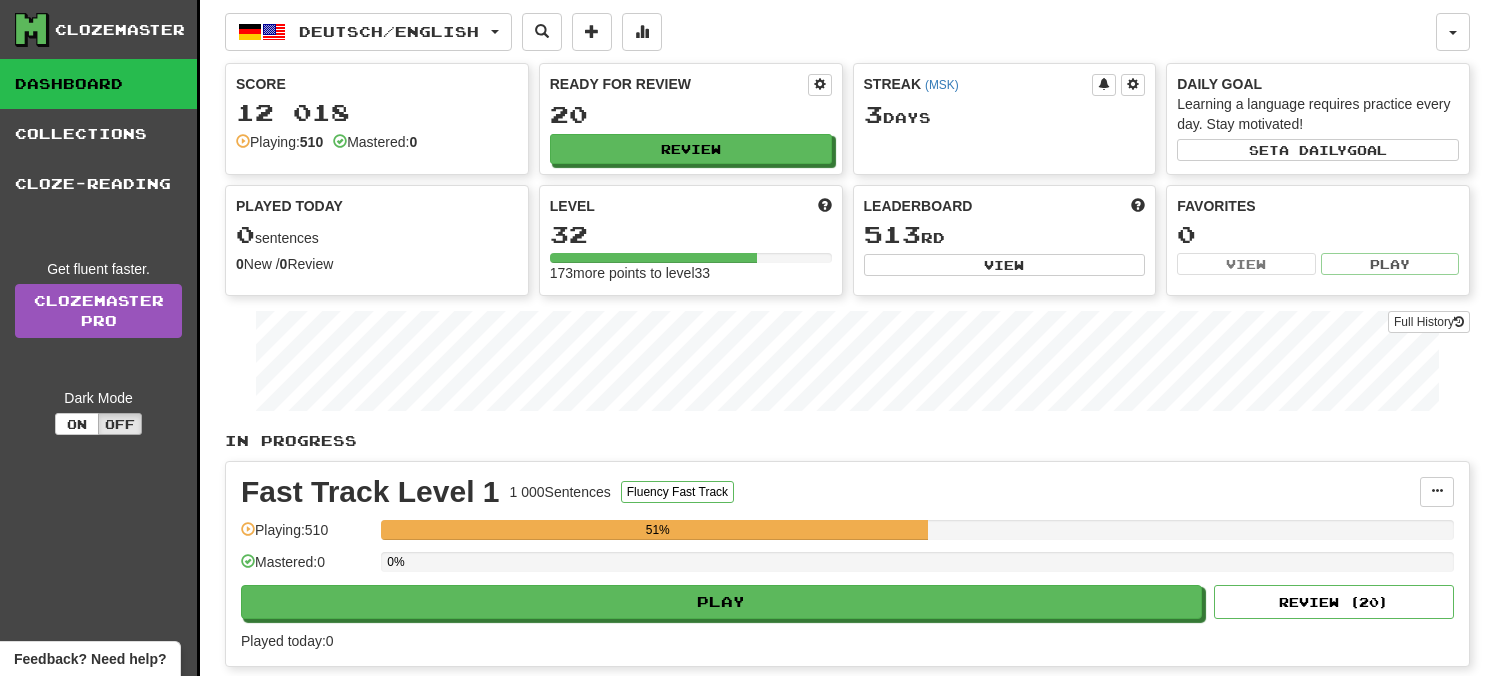 scroll, scrollTop: 0, scrollLeft: 0, axis: both 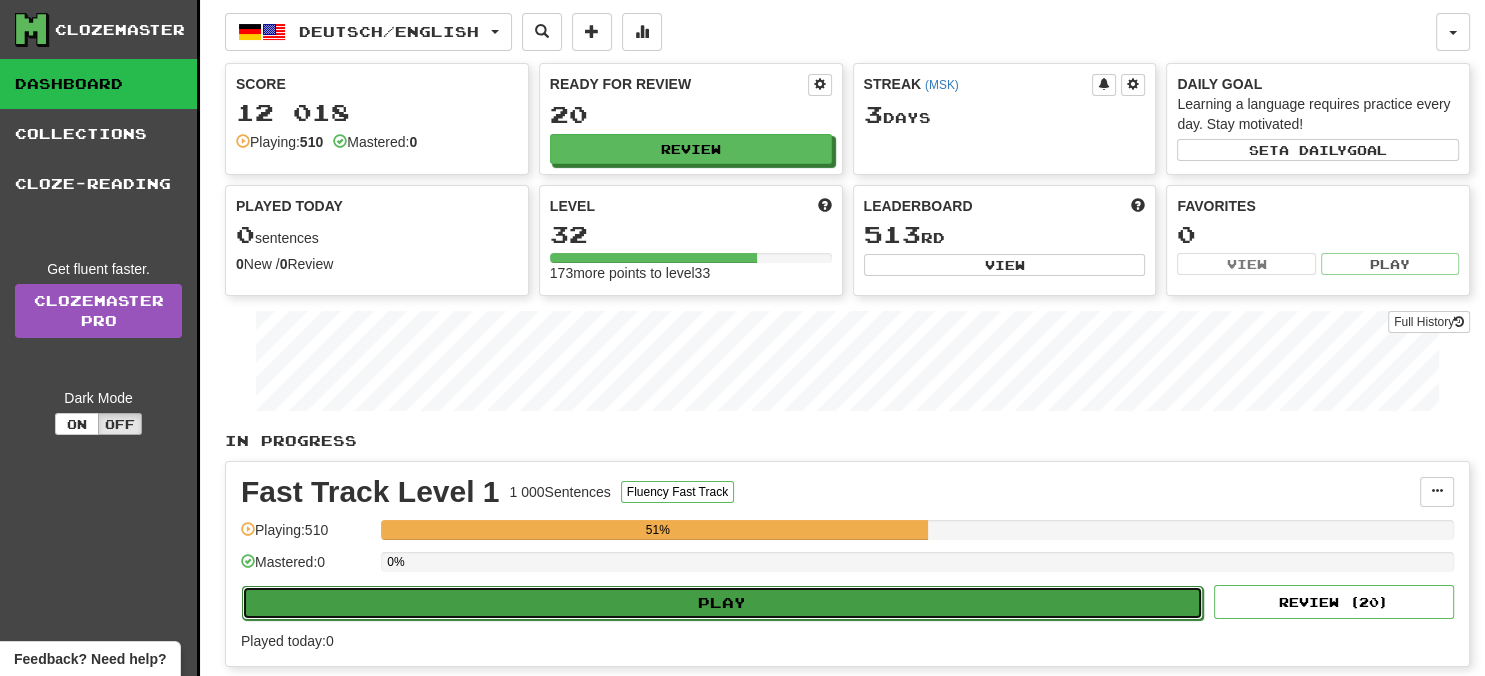 click on "Play" at bounding box center [722, 603] 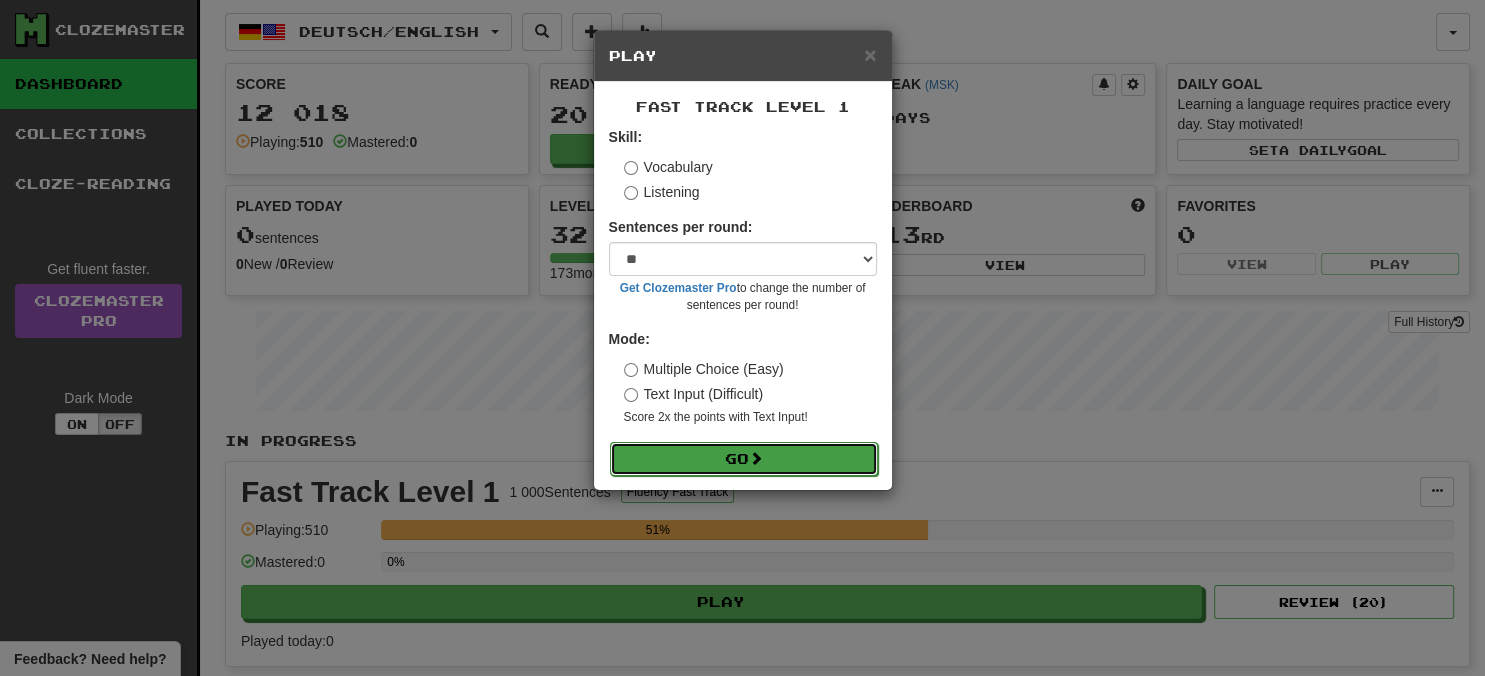 click on "Go" at bounding box center (744, 459) 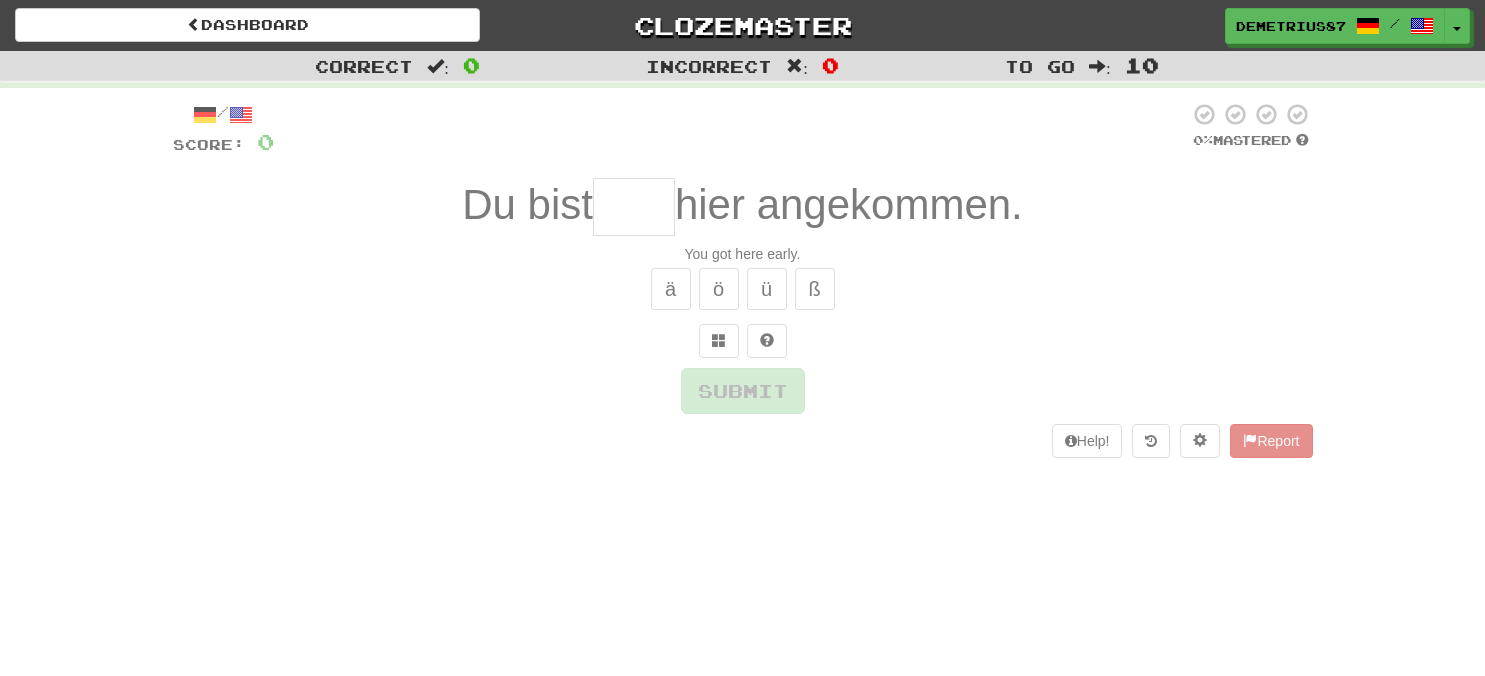 scroll, scrollTop: 0, scrollLeft: 0, axis: both 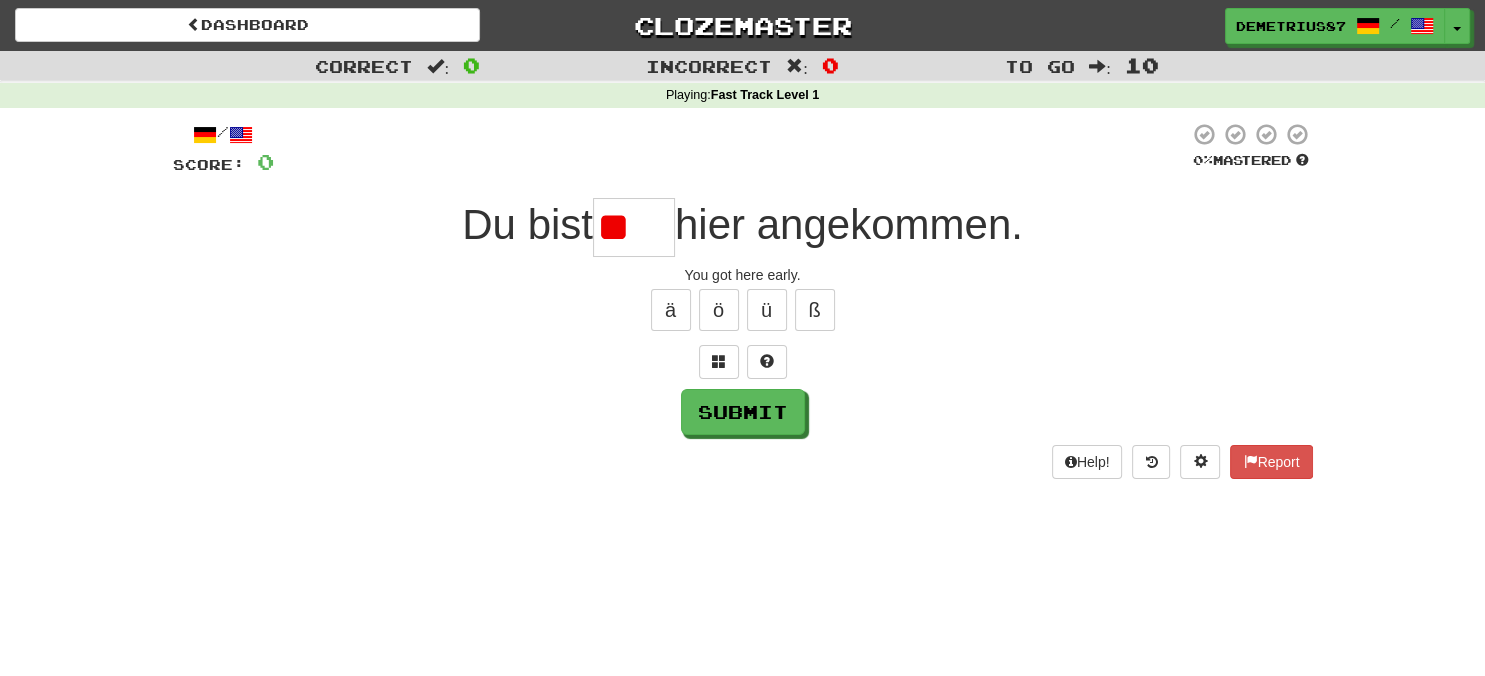 type on "*" 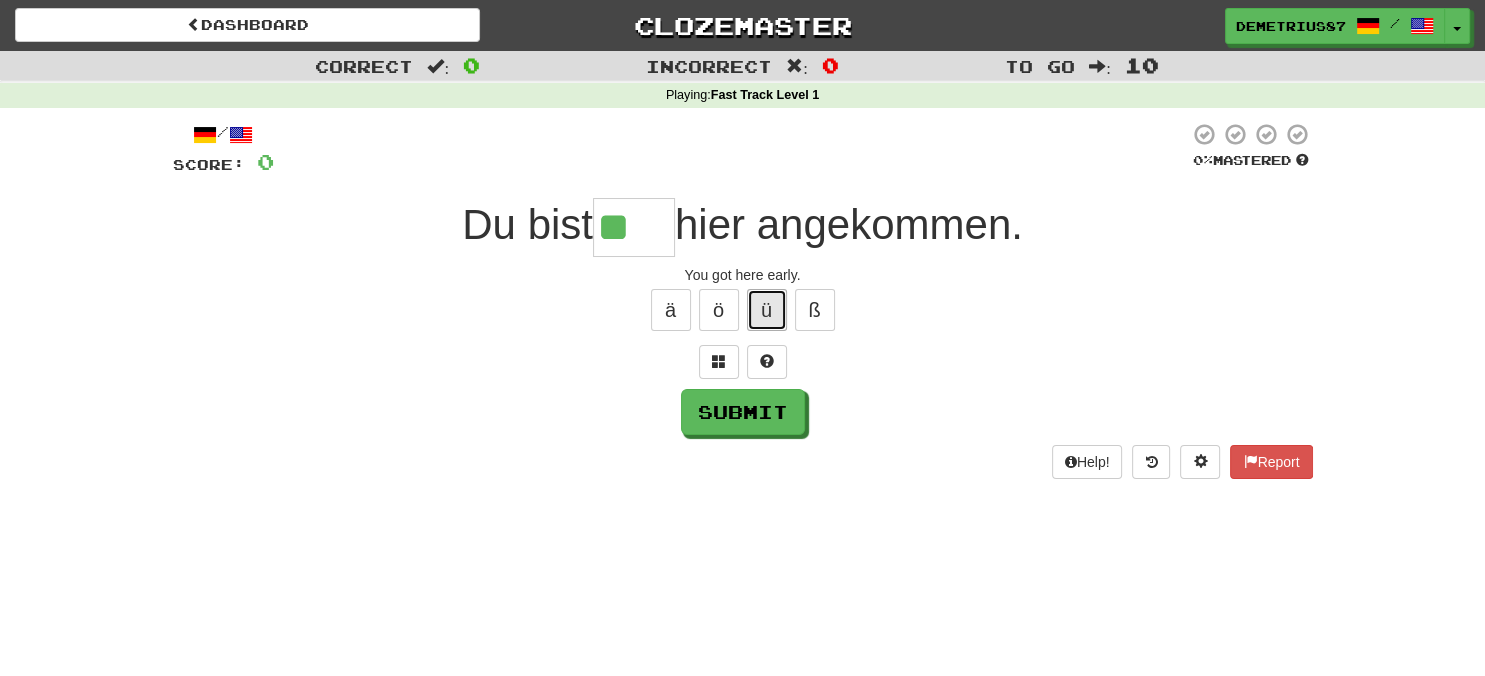 click on "ü" at bounding box center [767, 310] 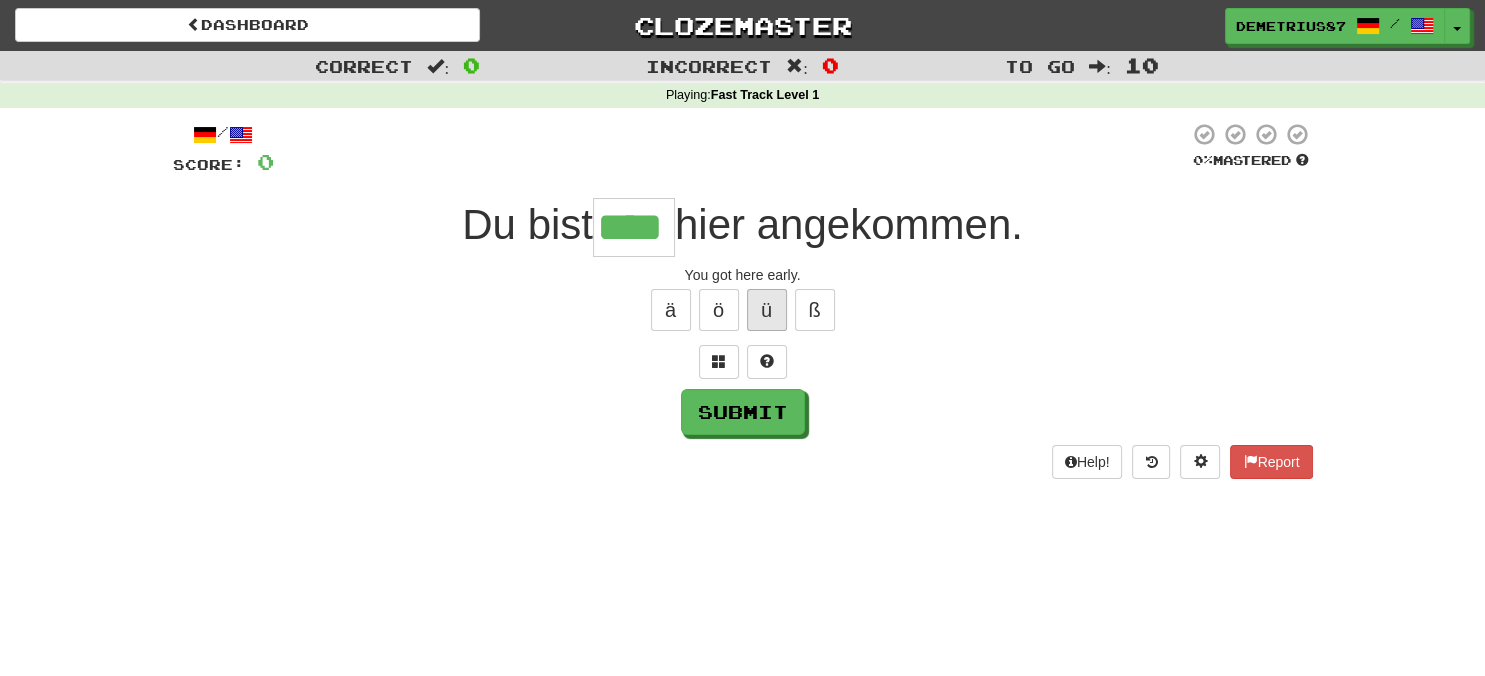 type on "****" 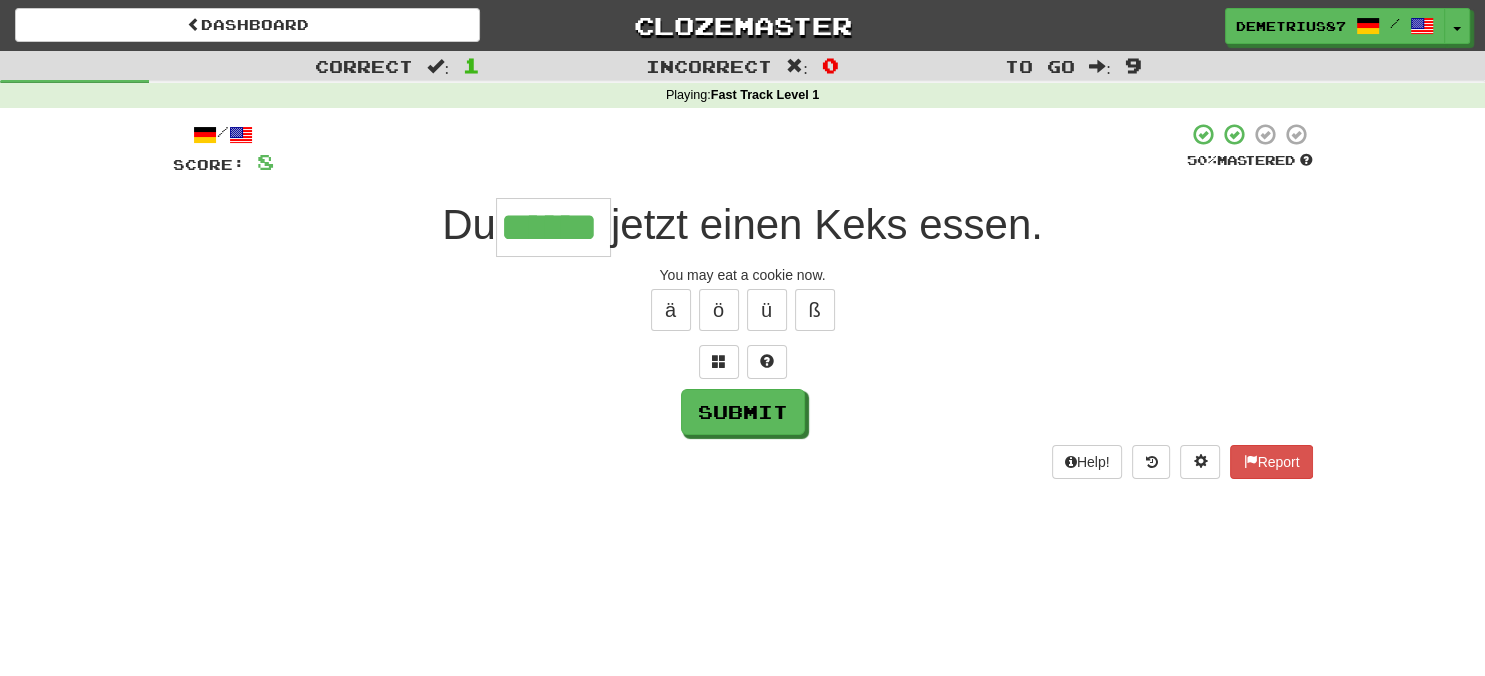 type on "******" 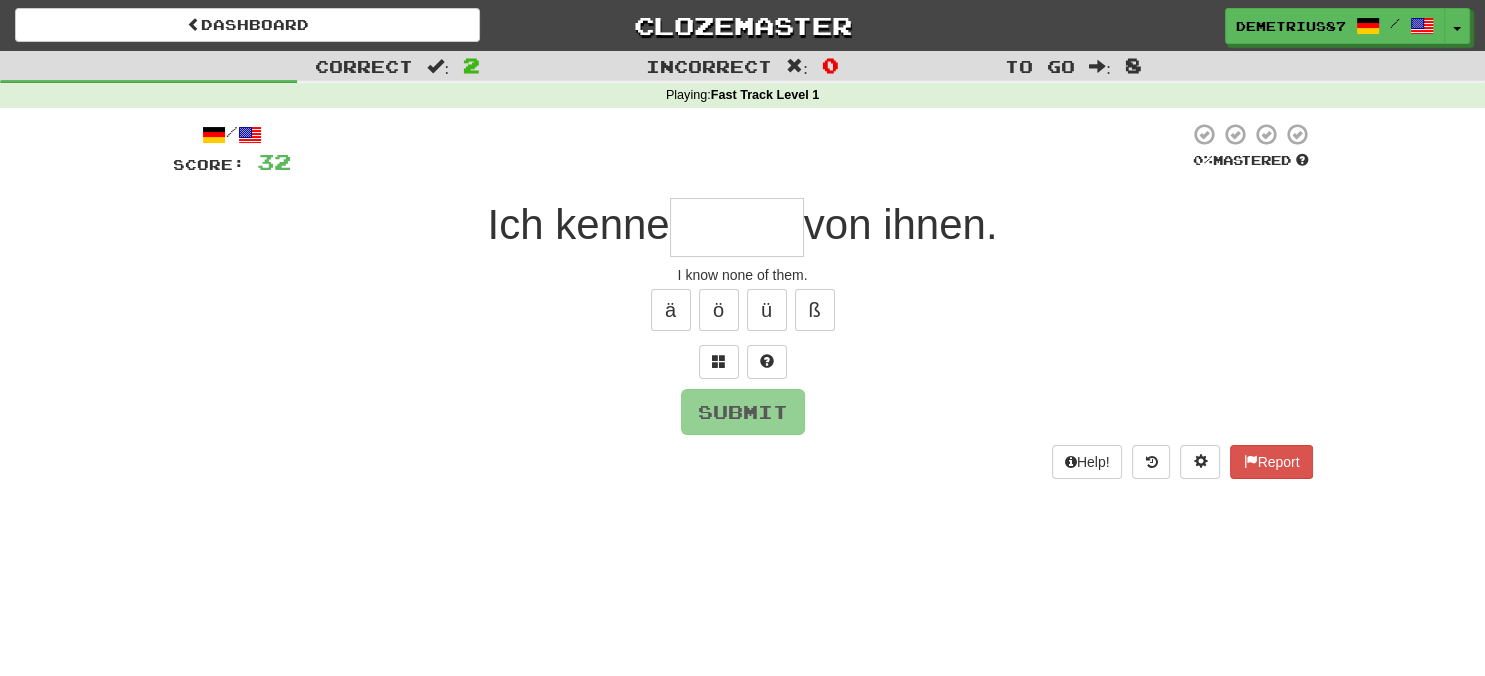 type on "*" 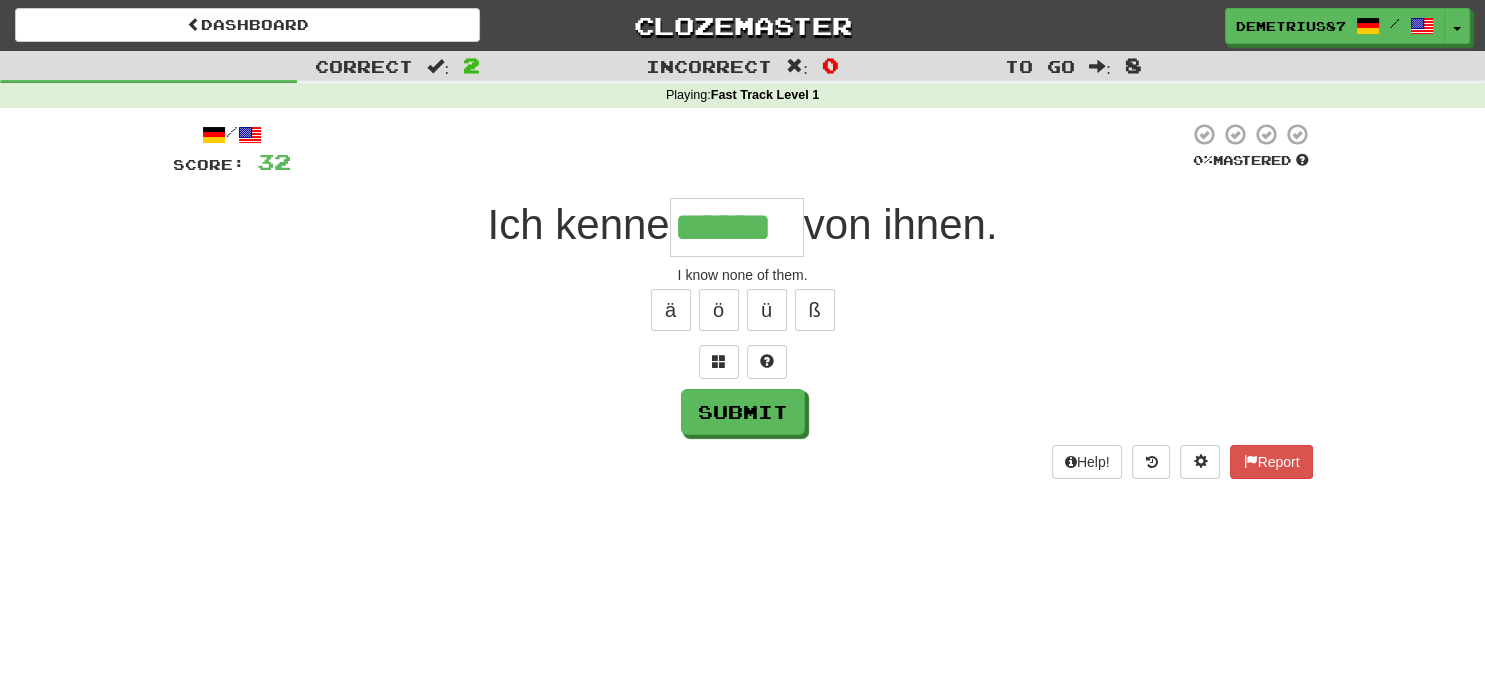 type on "******" 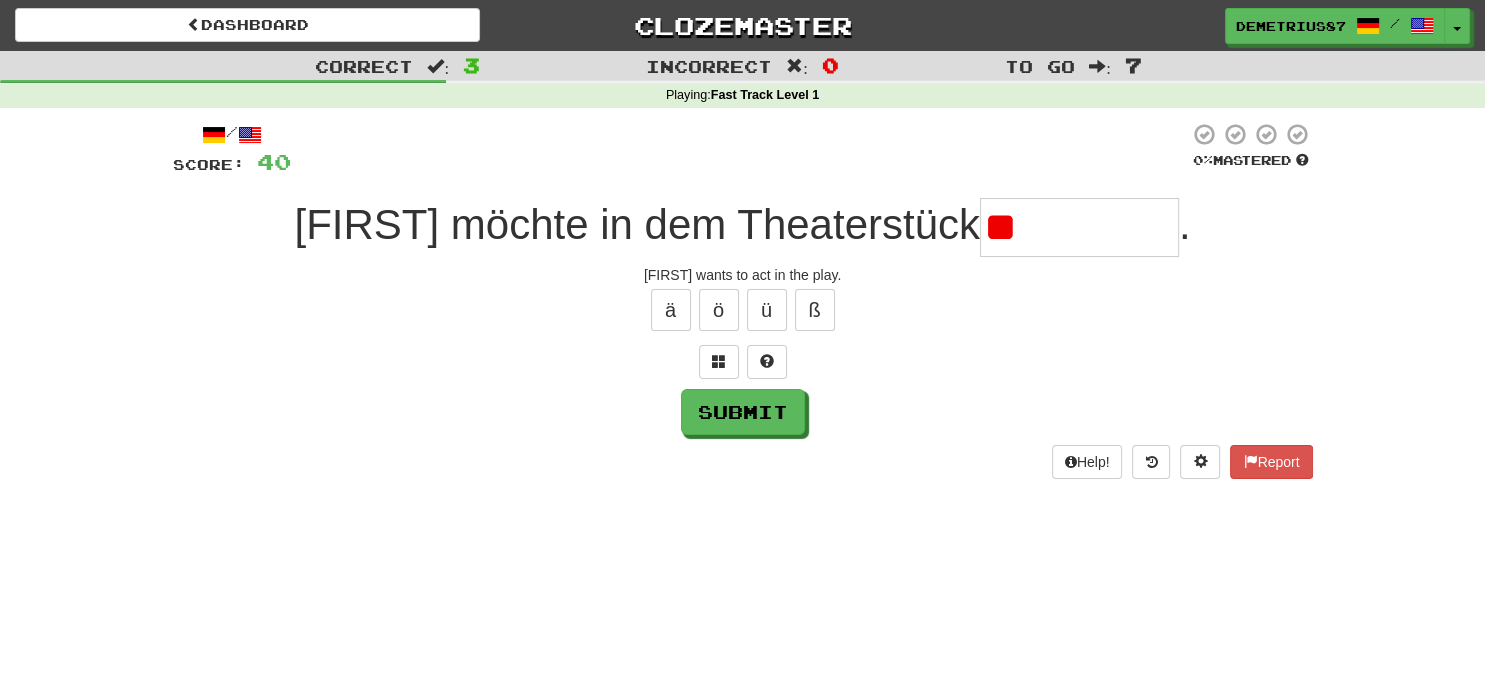 type on "*" 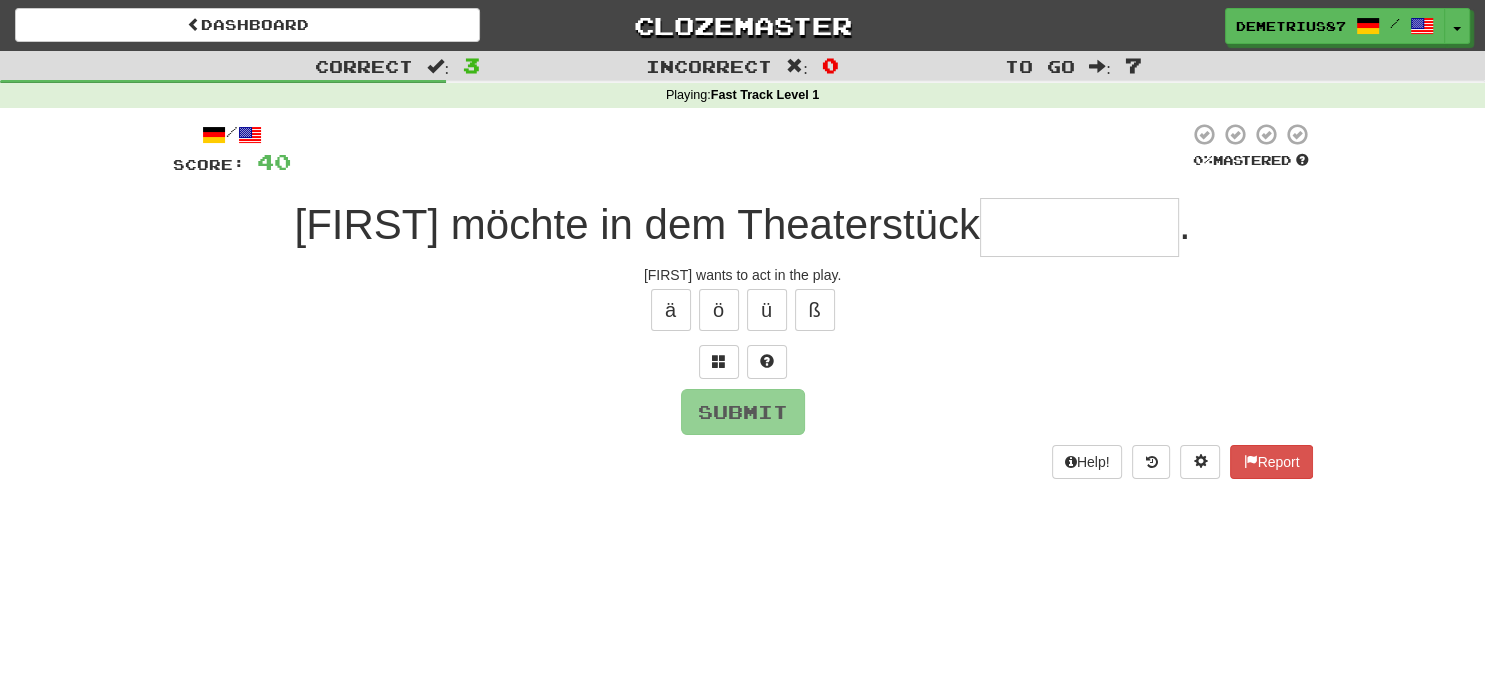 type on "*" 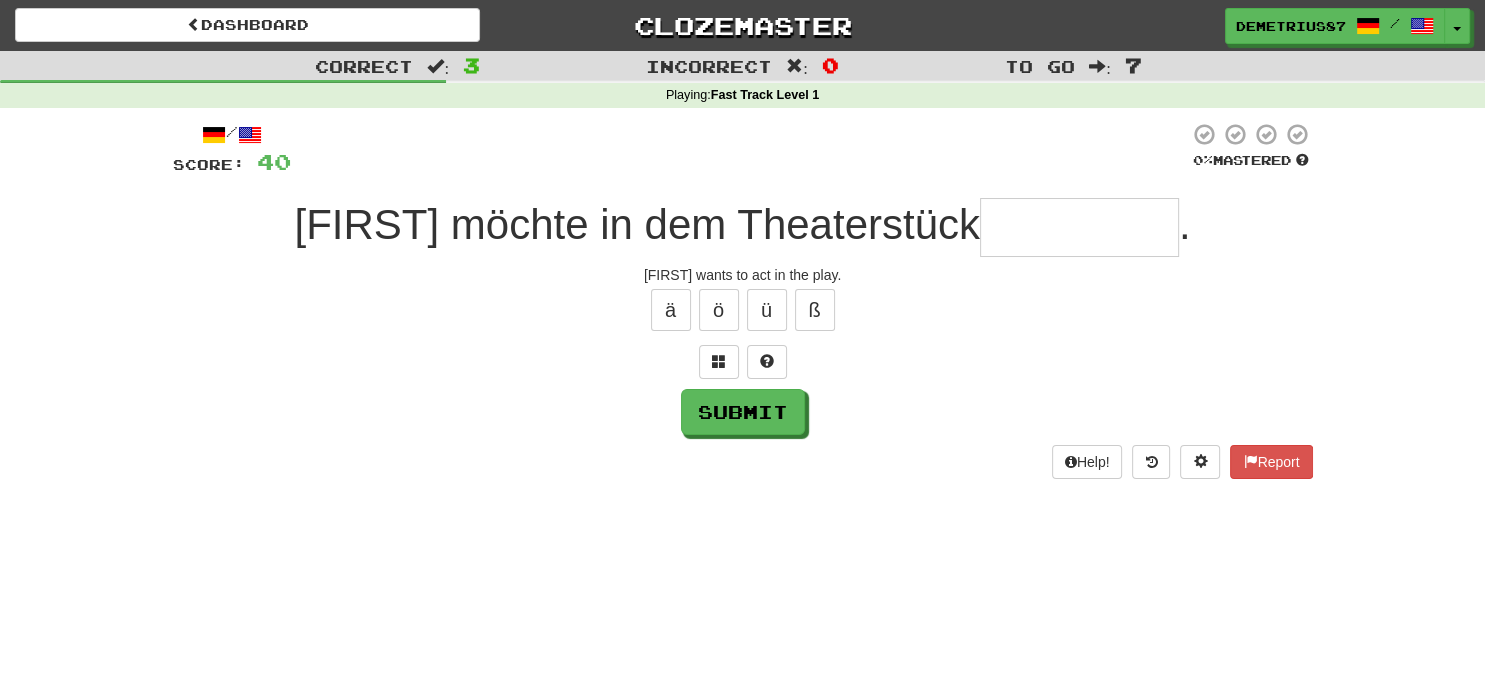 type on "*" 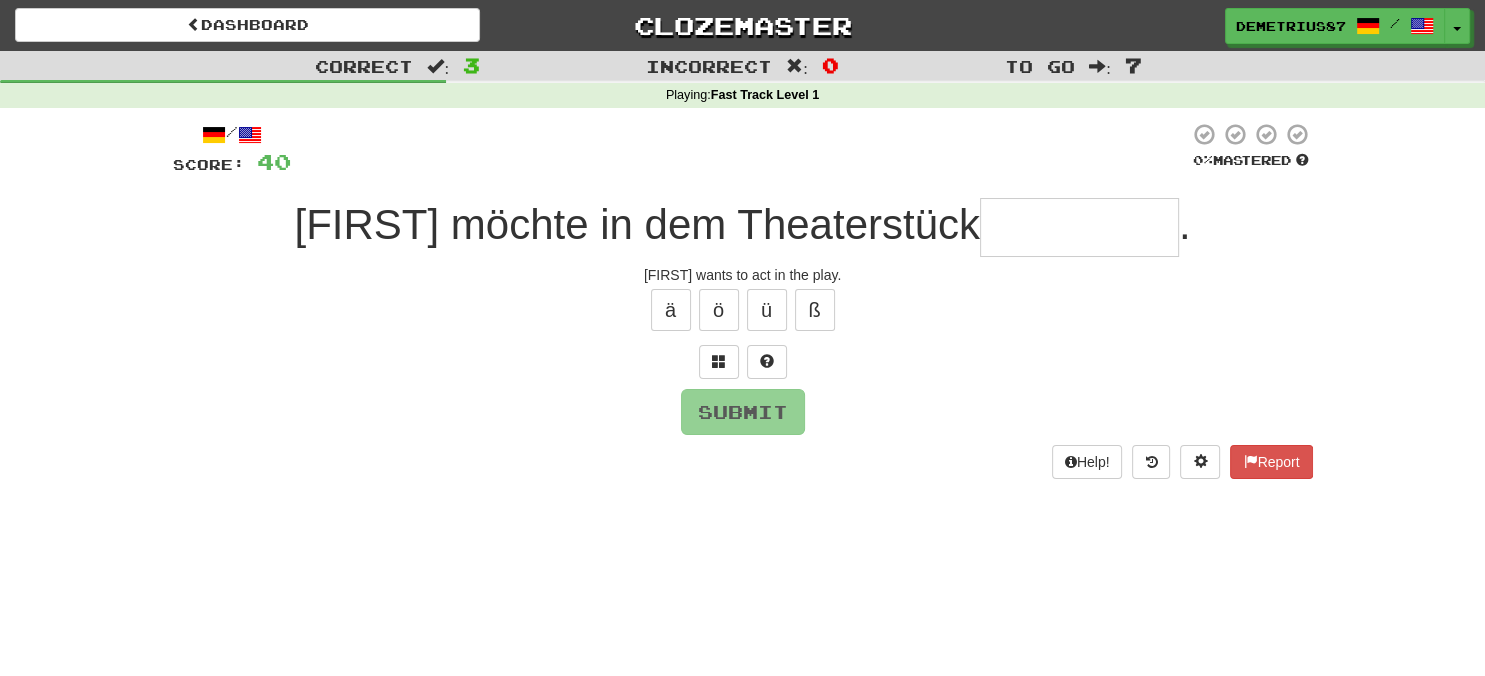 type on "*" 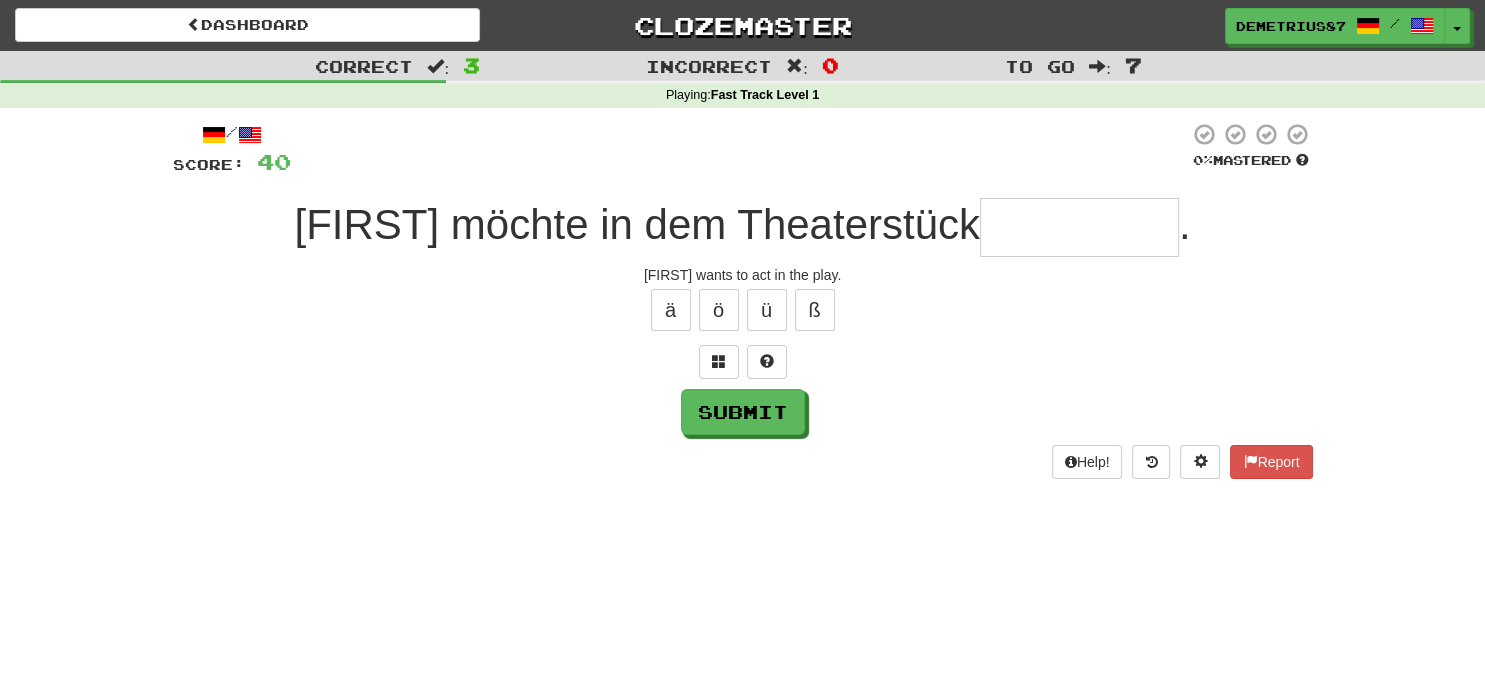 type on "*" 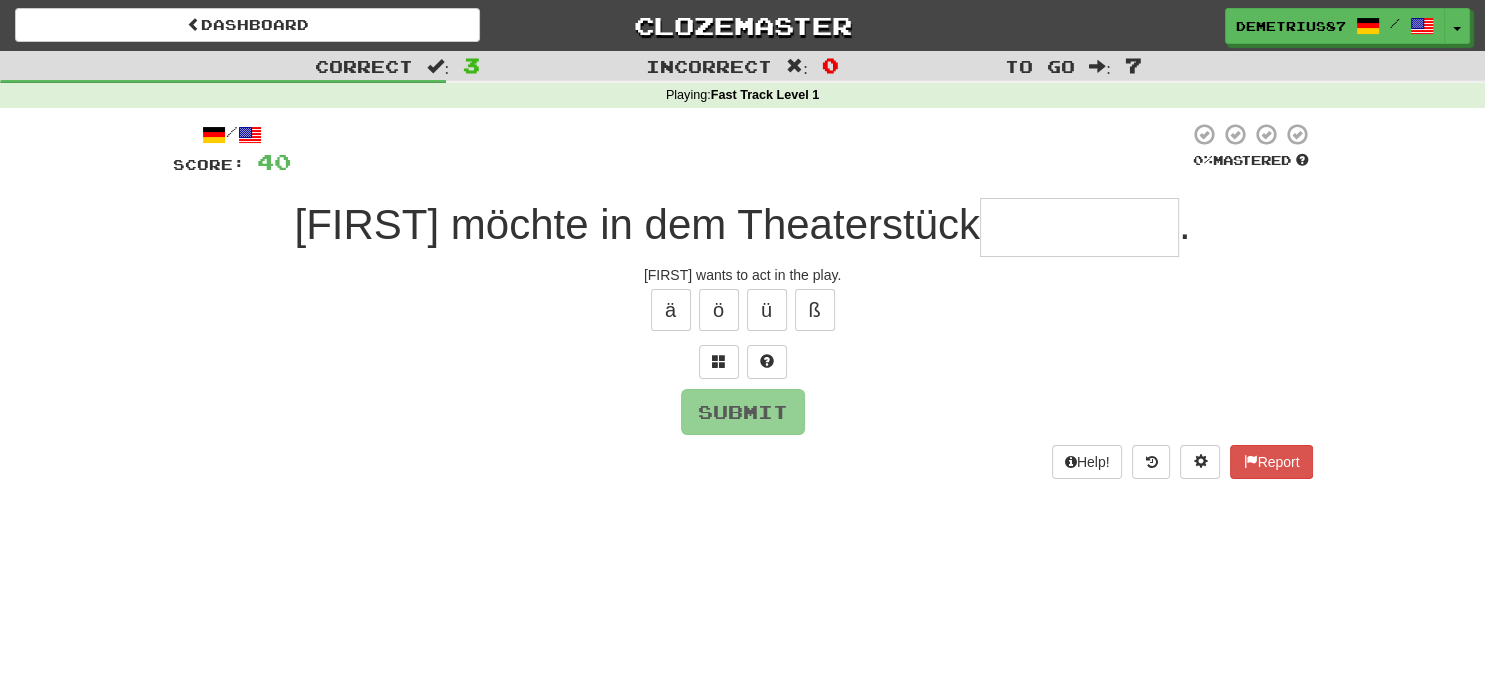 type on "*" 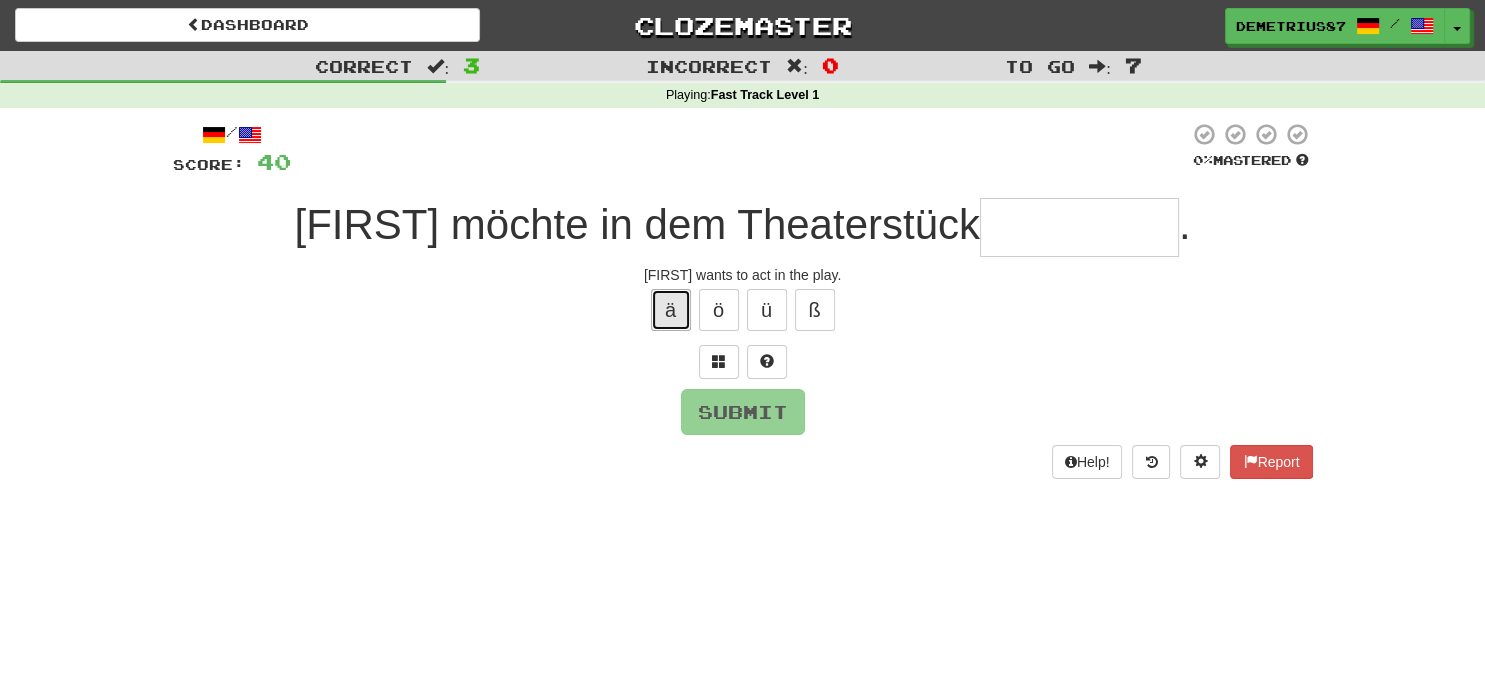 click on "ä" at bounding box center (671, 310) 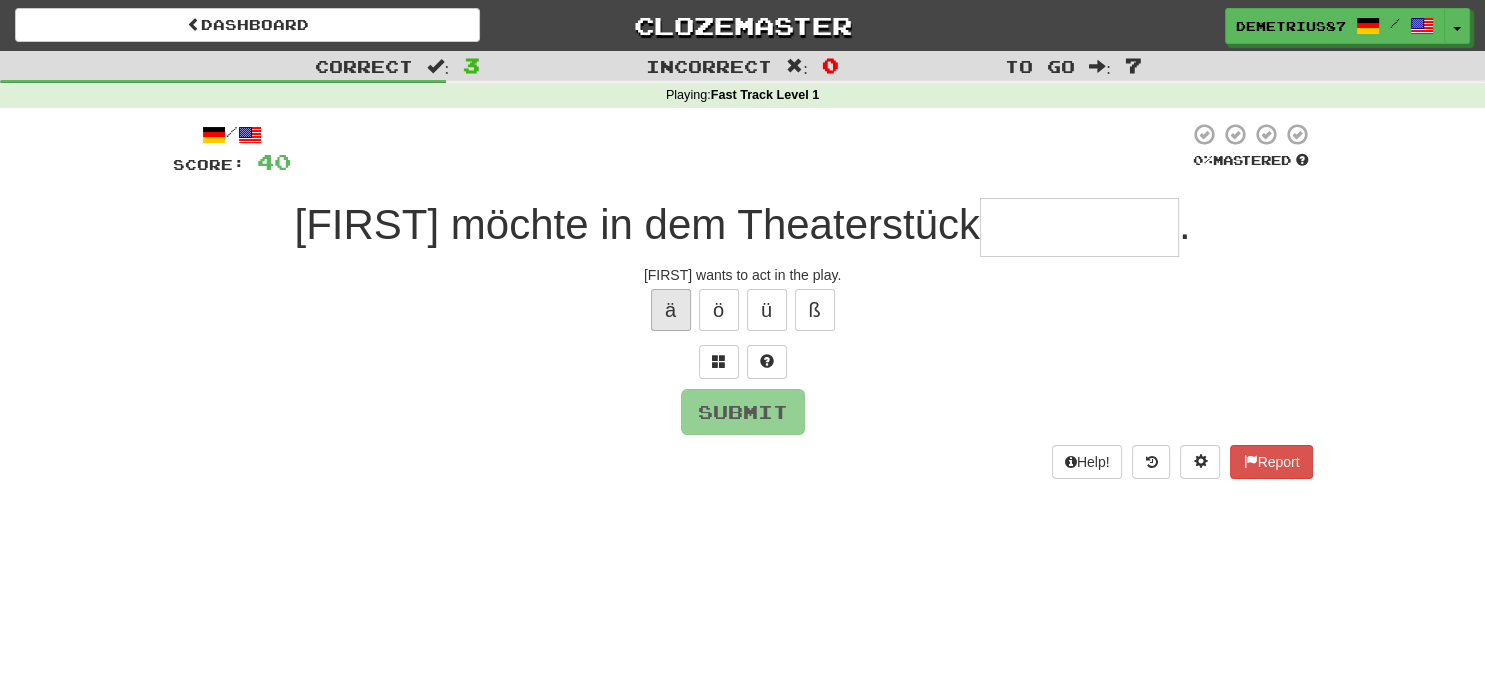 type on "*" 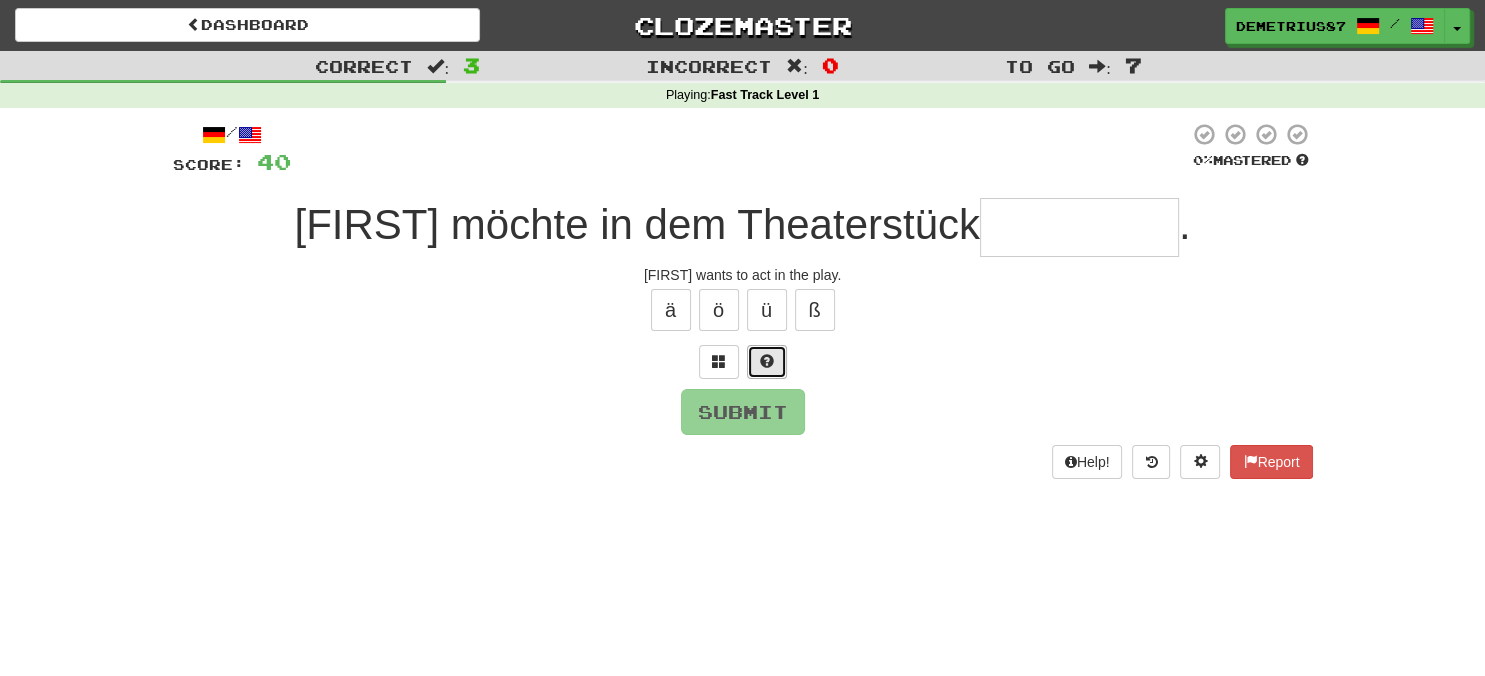 click at bounding box center (767, 362) 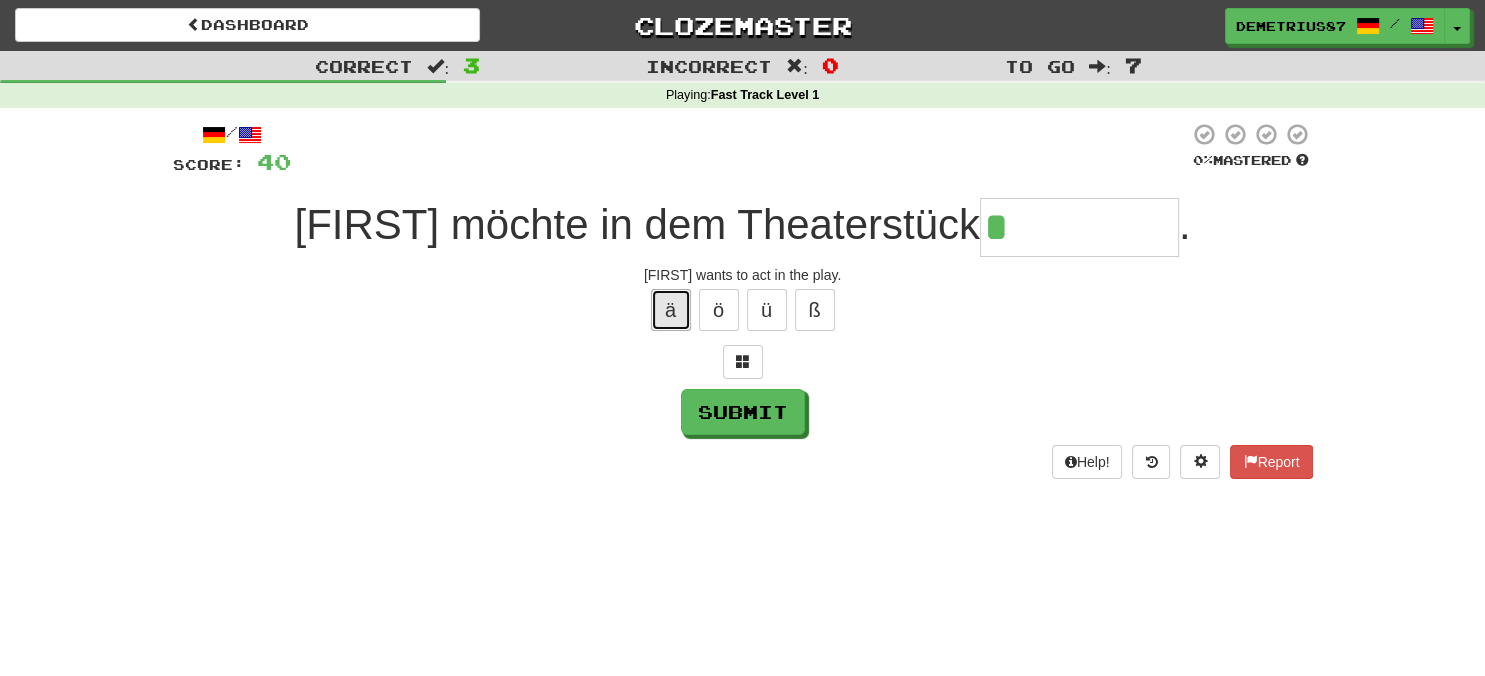 click on "ä" at bounding box center (671, 310) 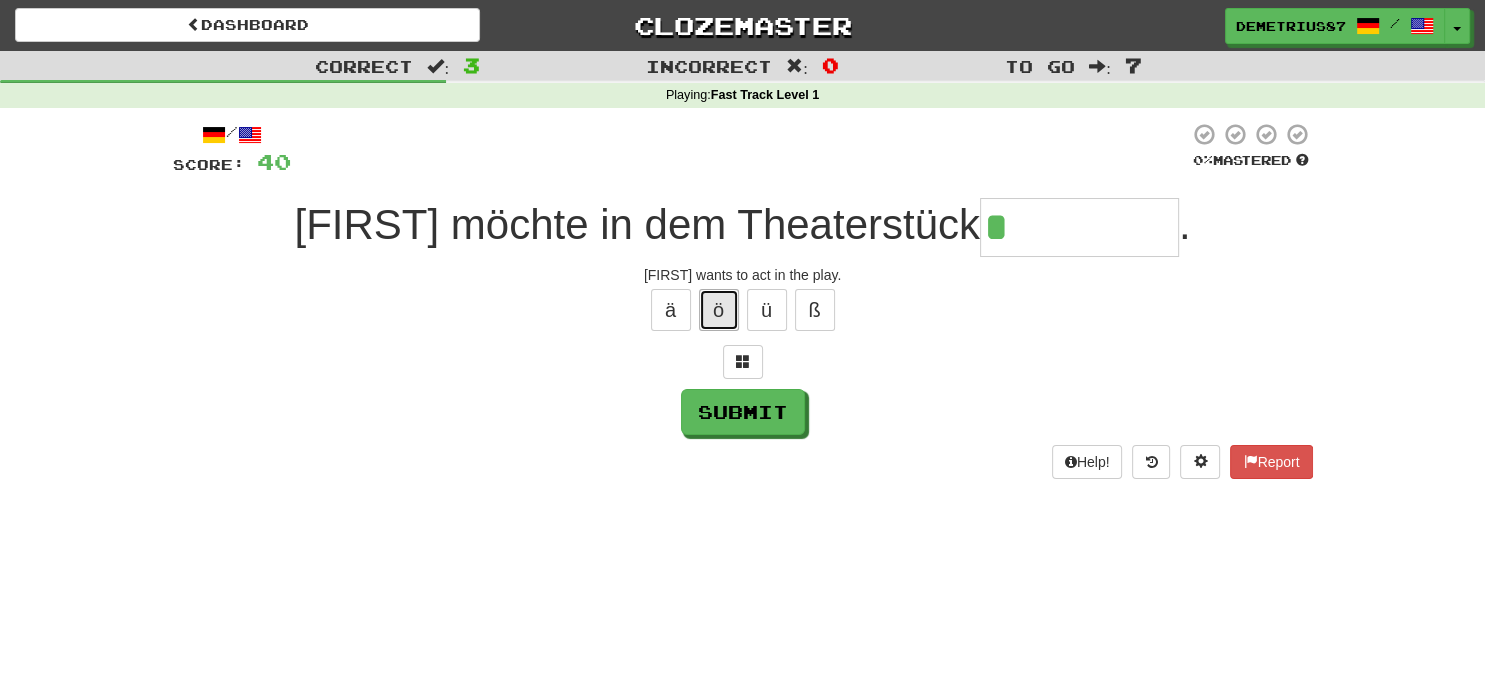 click on "ö" at bounding box center [719, 310] 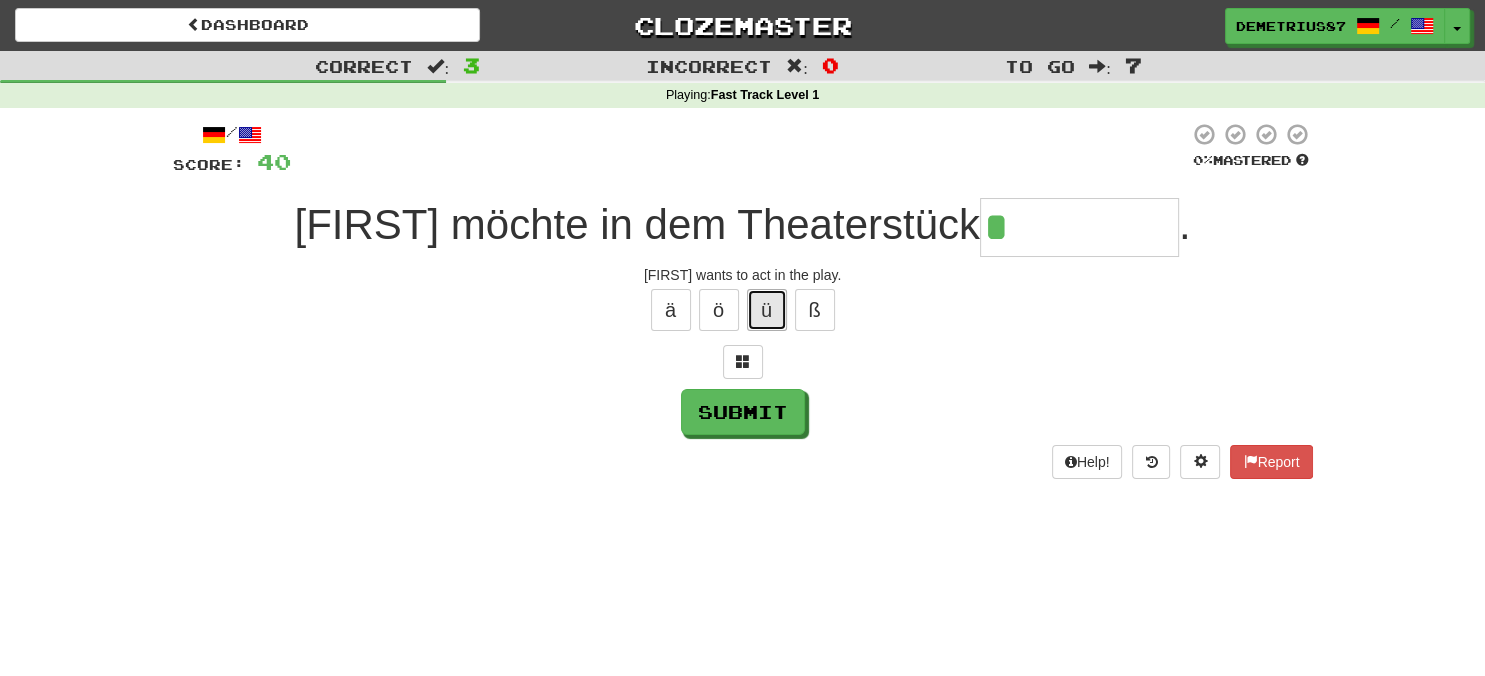 click on "ü" at bounding box center [767, 310] 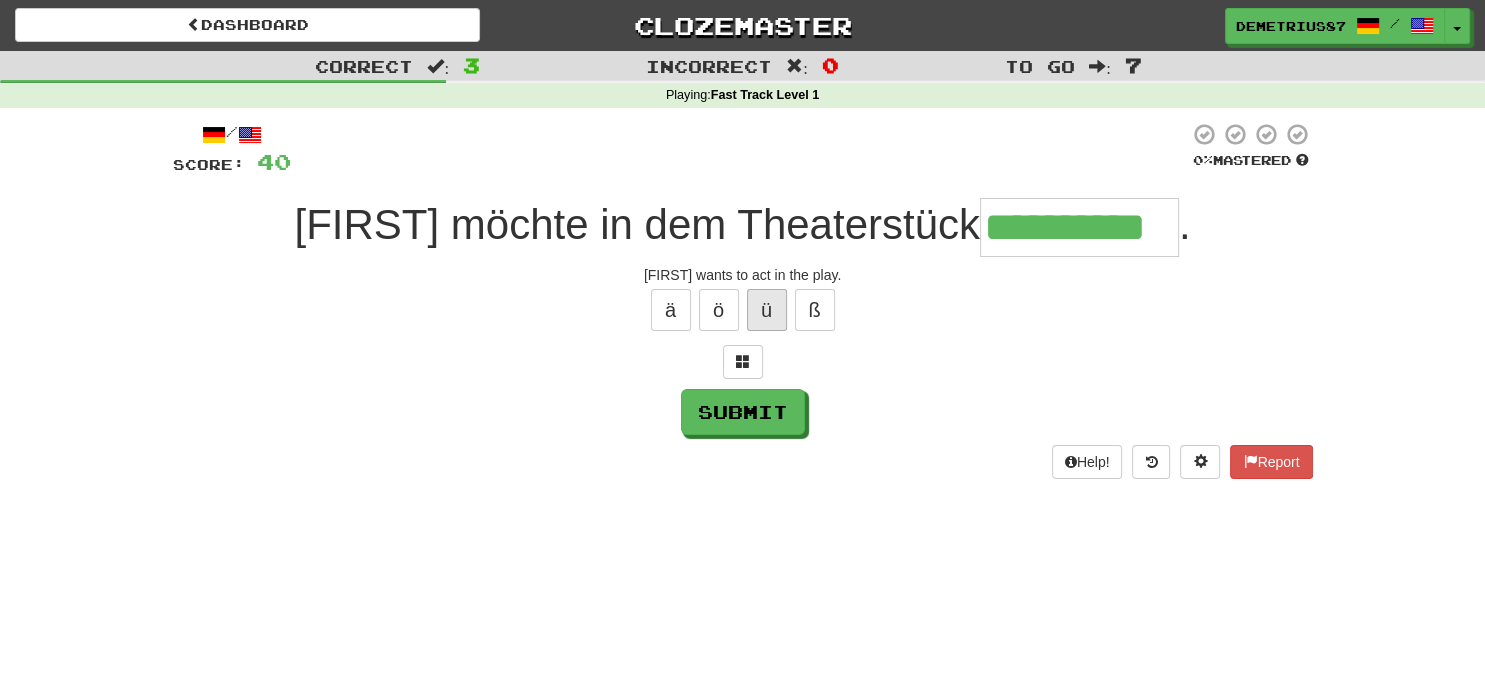 type on "**********" 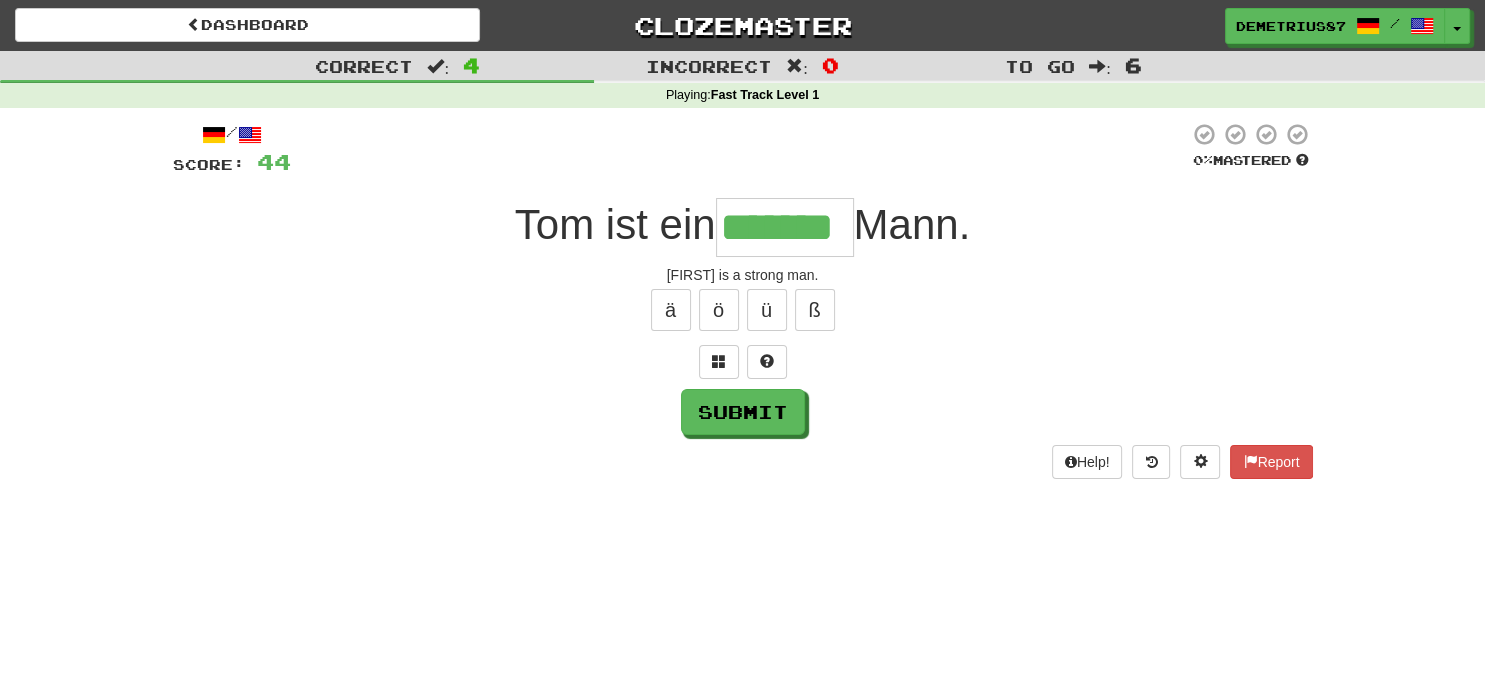 type on "*******" 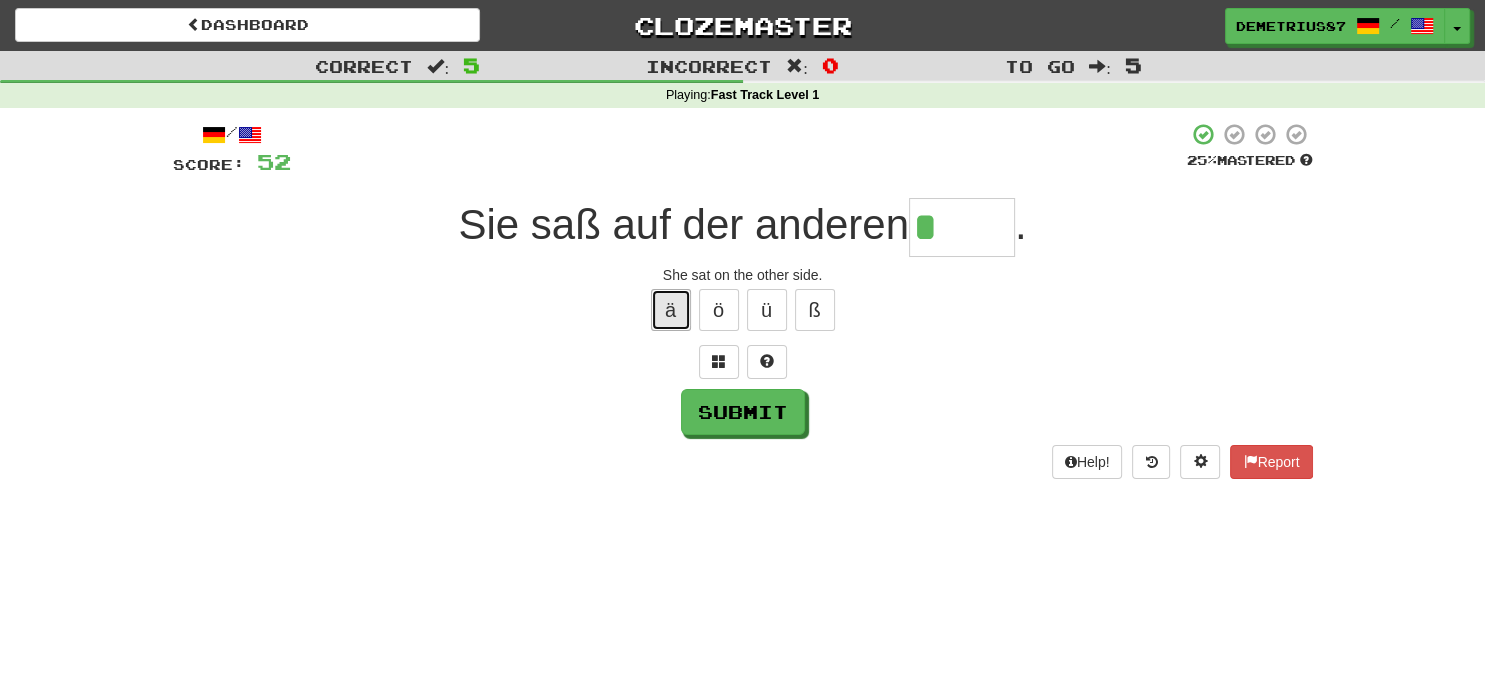click on "ä" at bounding box center [671, 310] 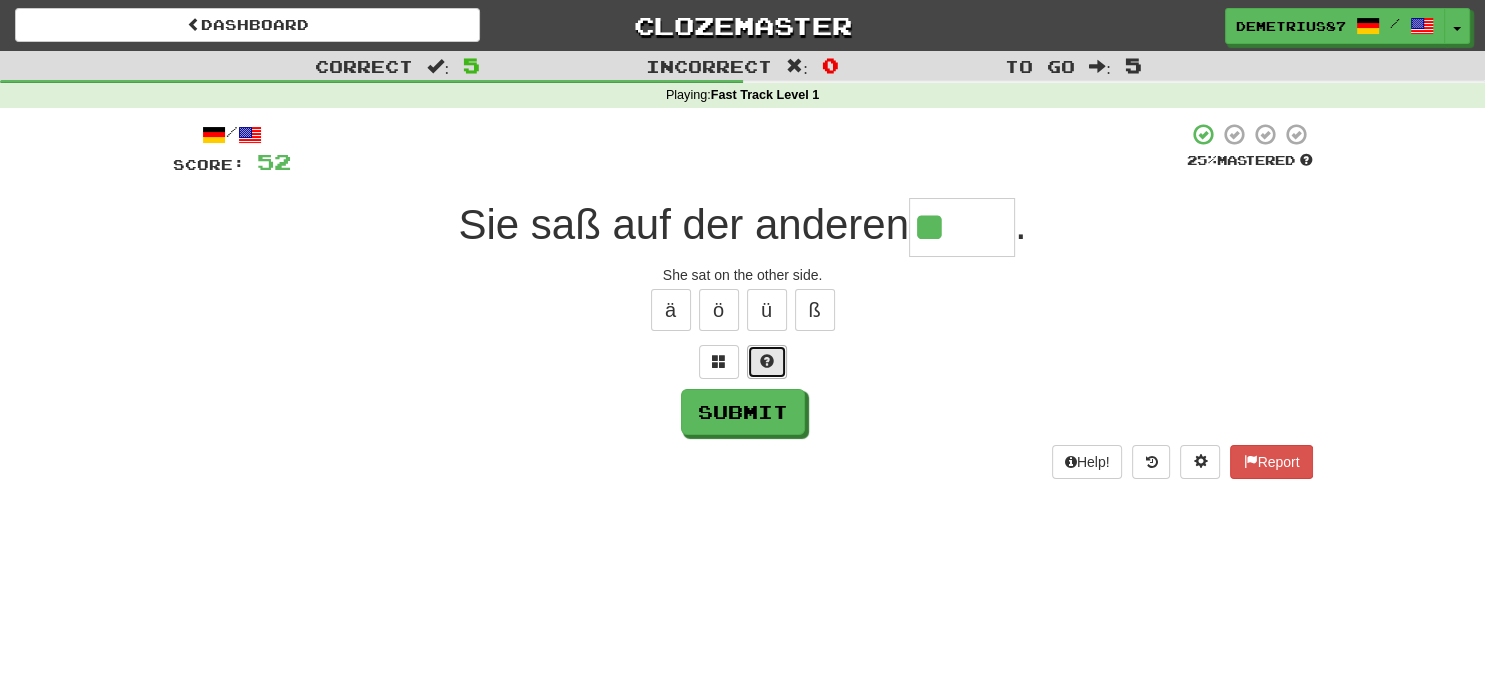 click at bounding box center [767, 361] 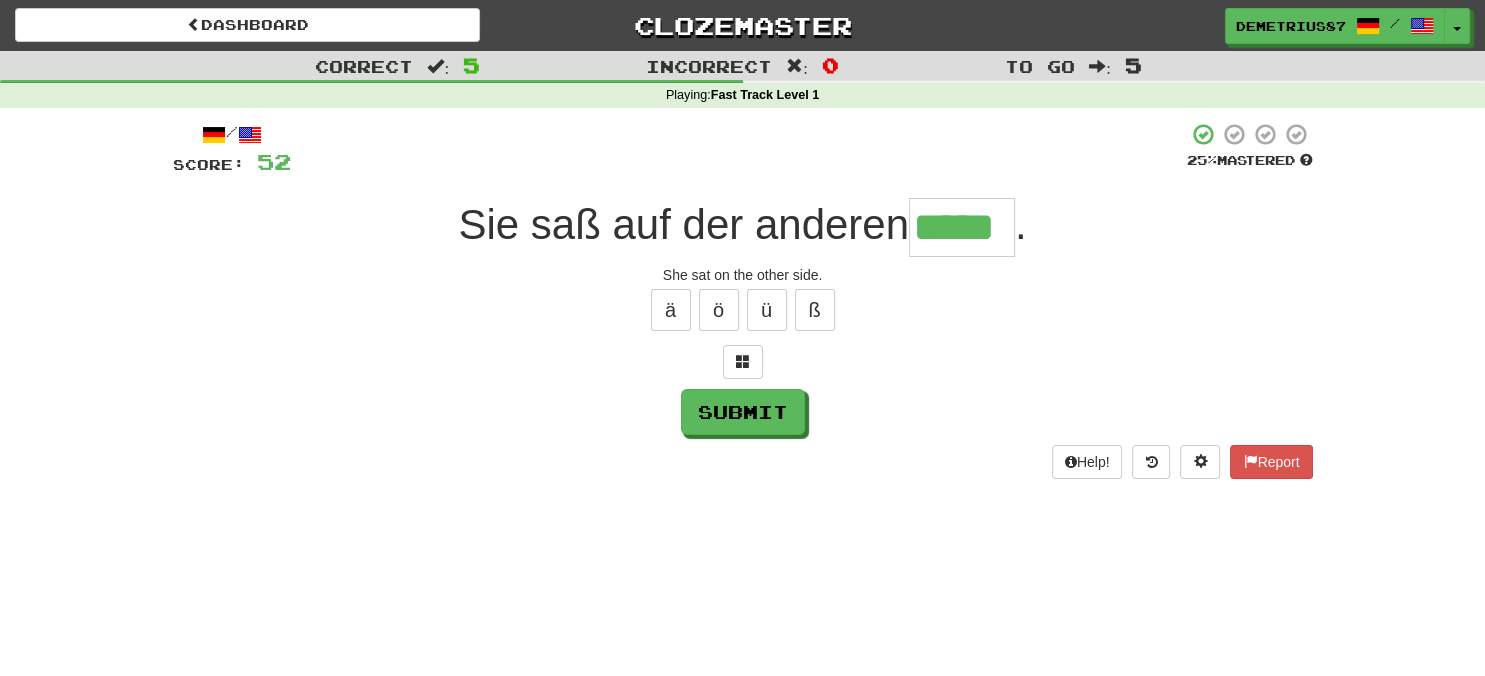 type on "*****" 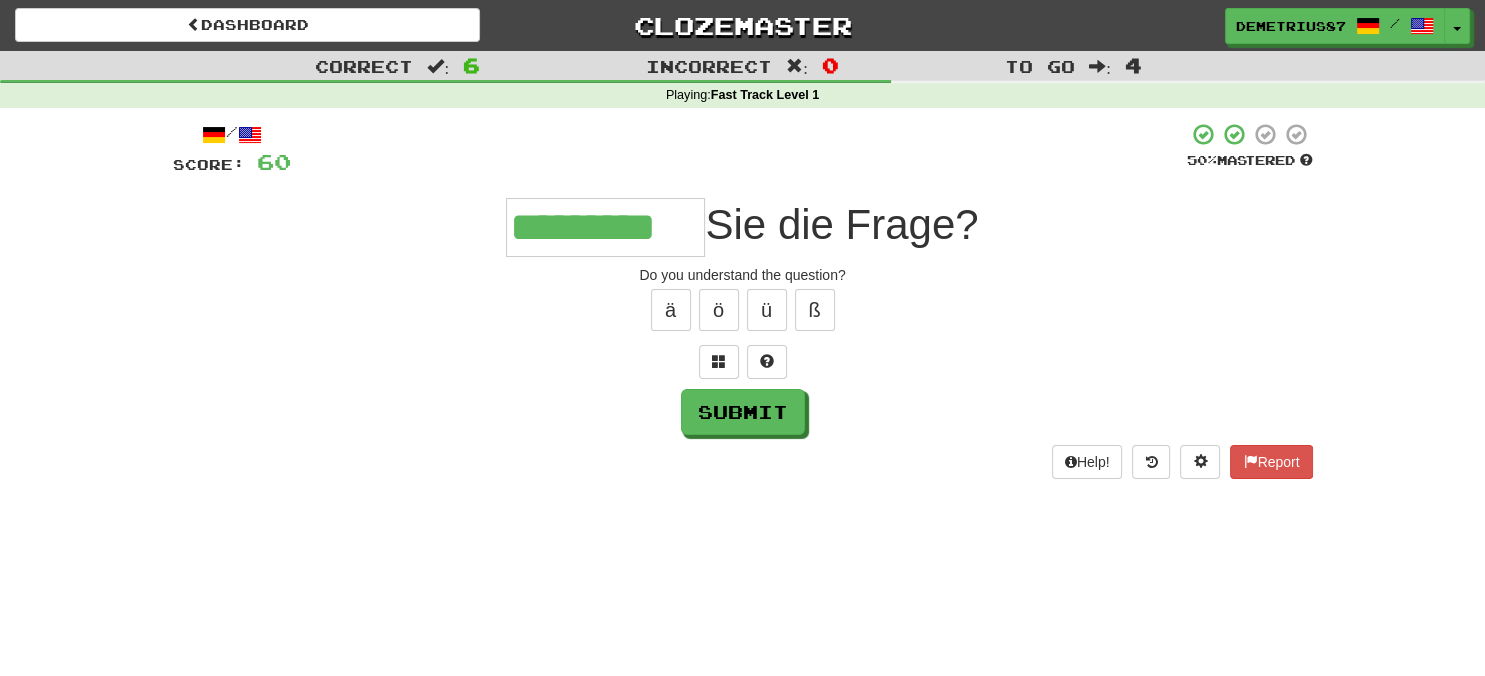 type on "*********" 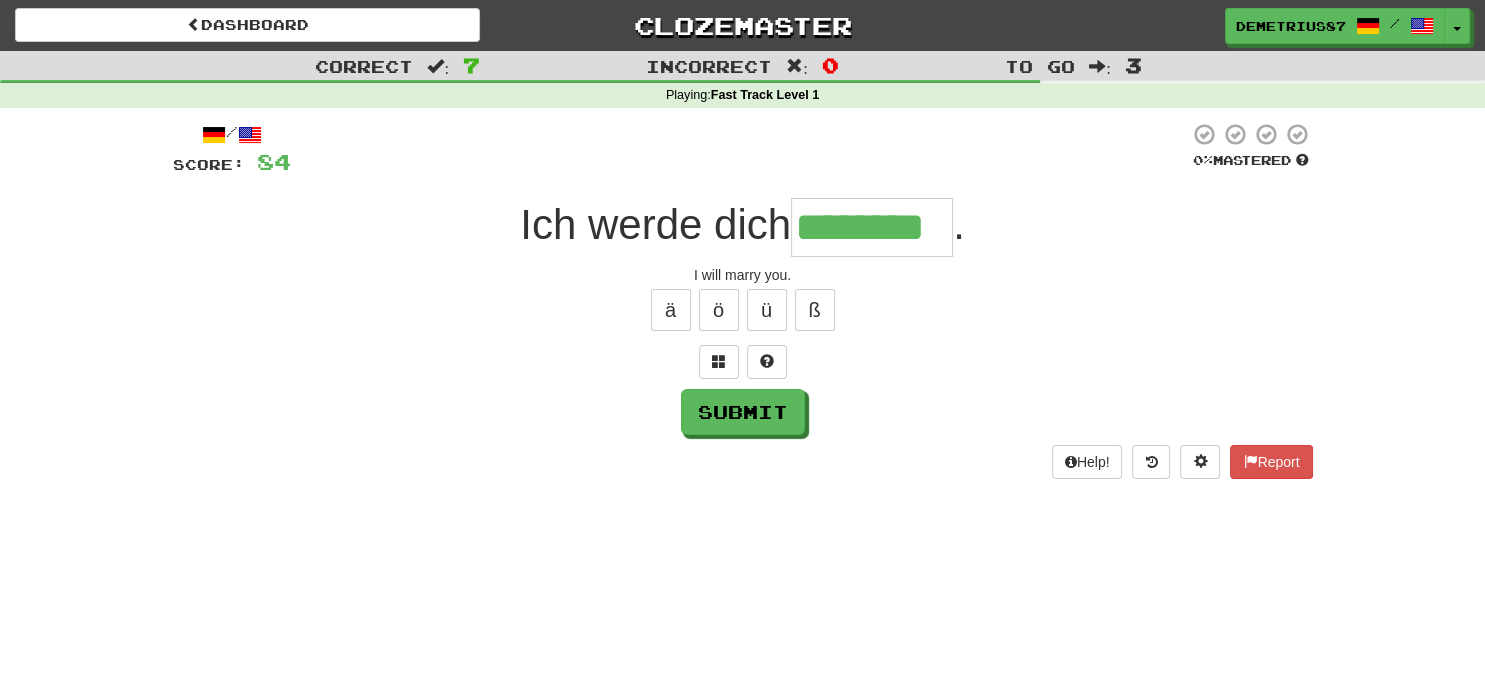 type on "********" 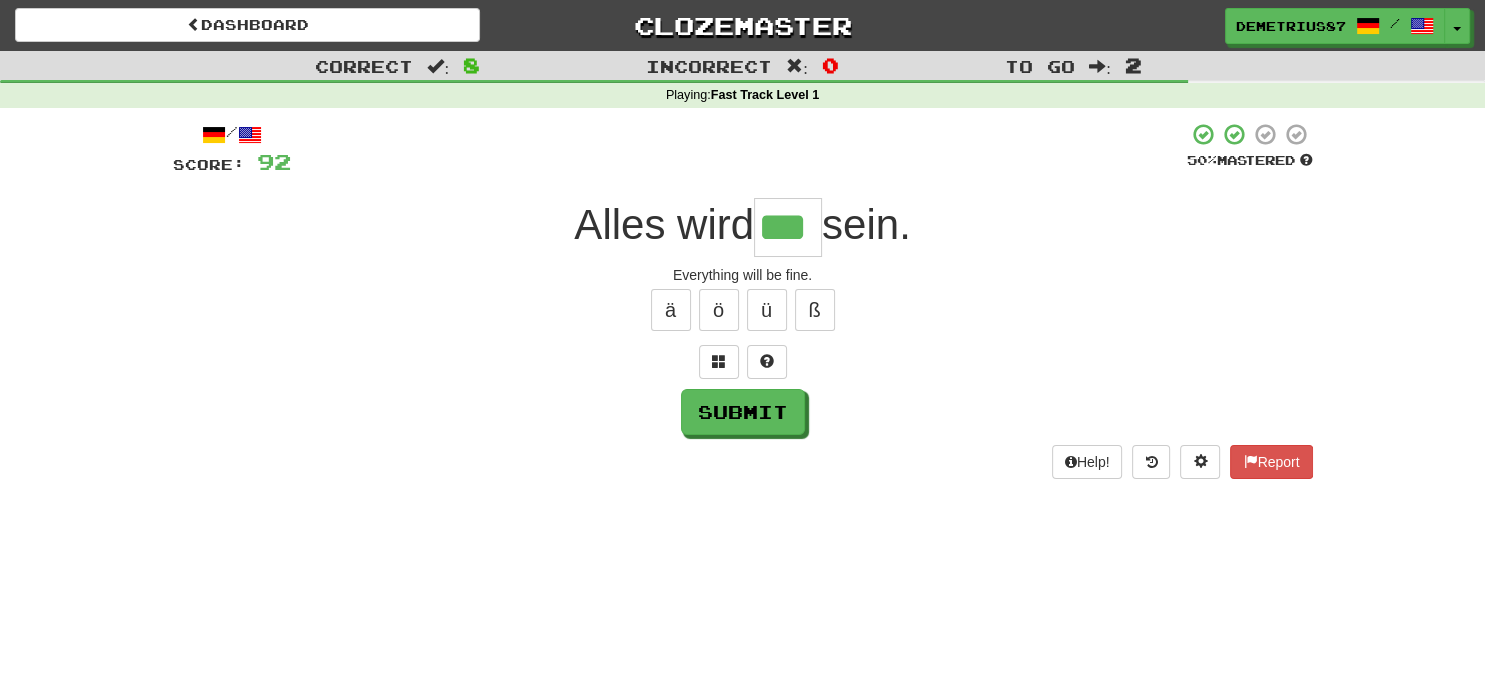 type on "***" 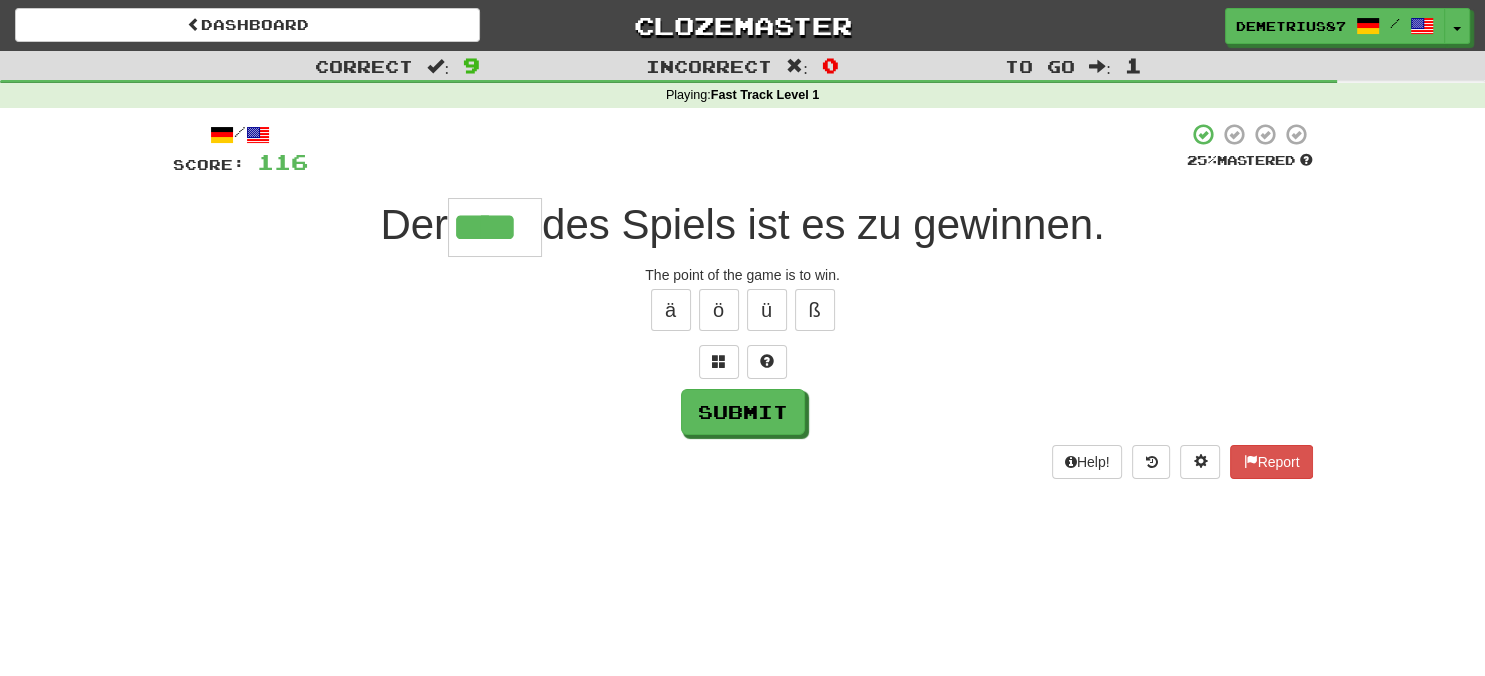 type on "****" 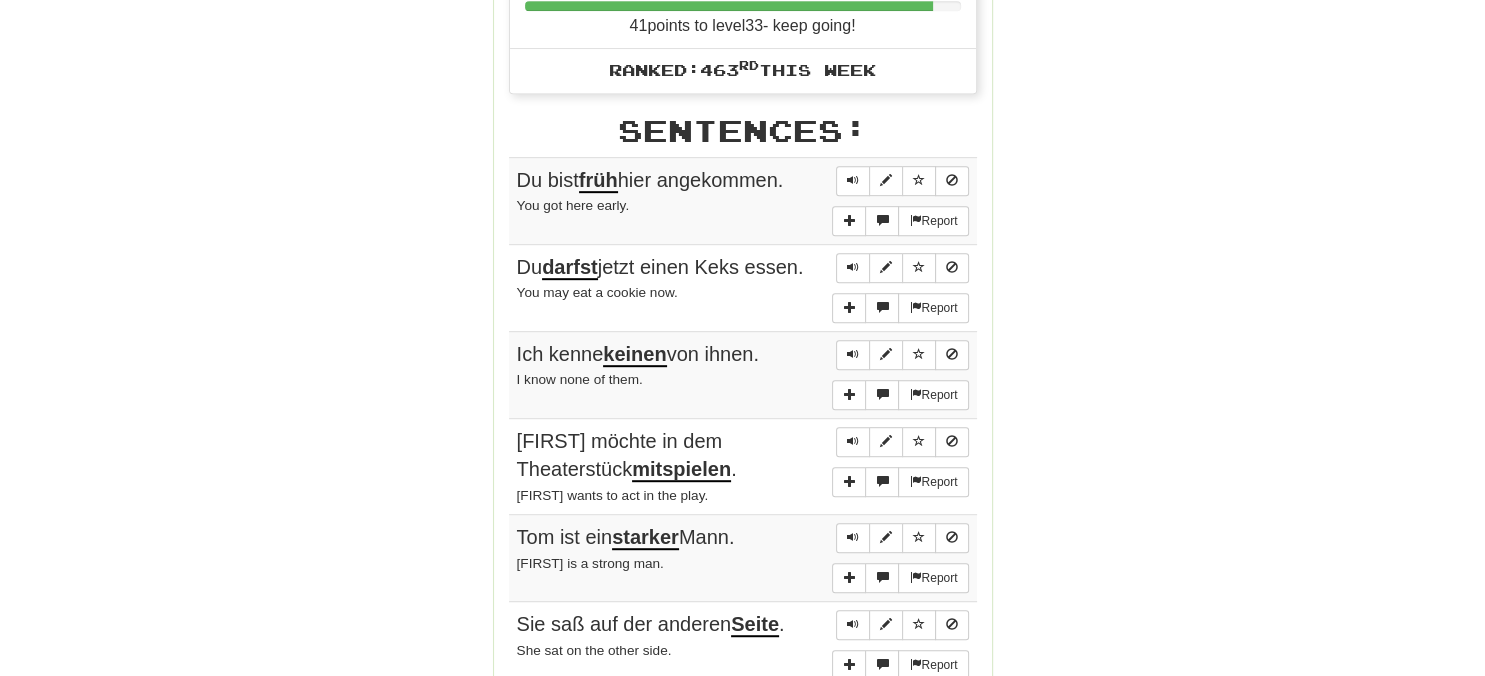 scroll, scrollTop: 1161, scrollLeft: 0, axis: vertical 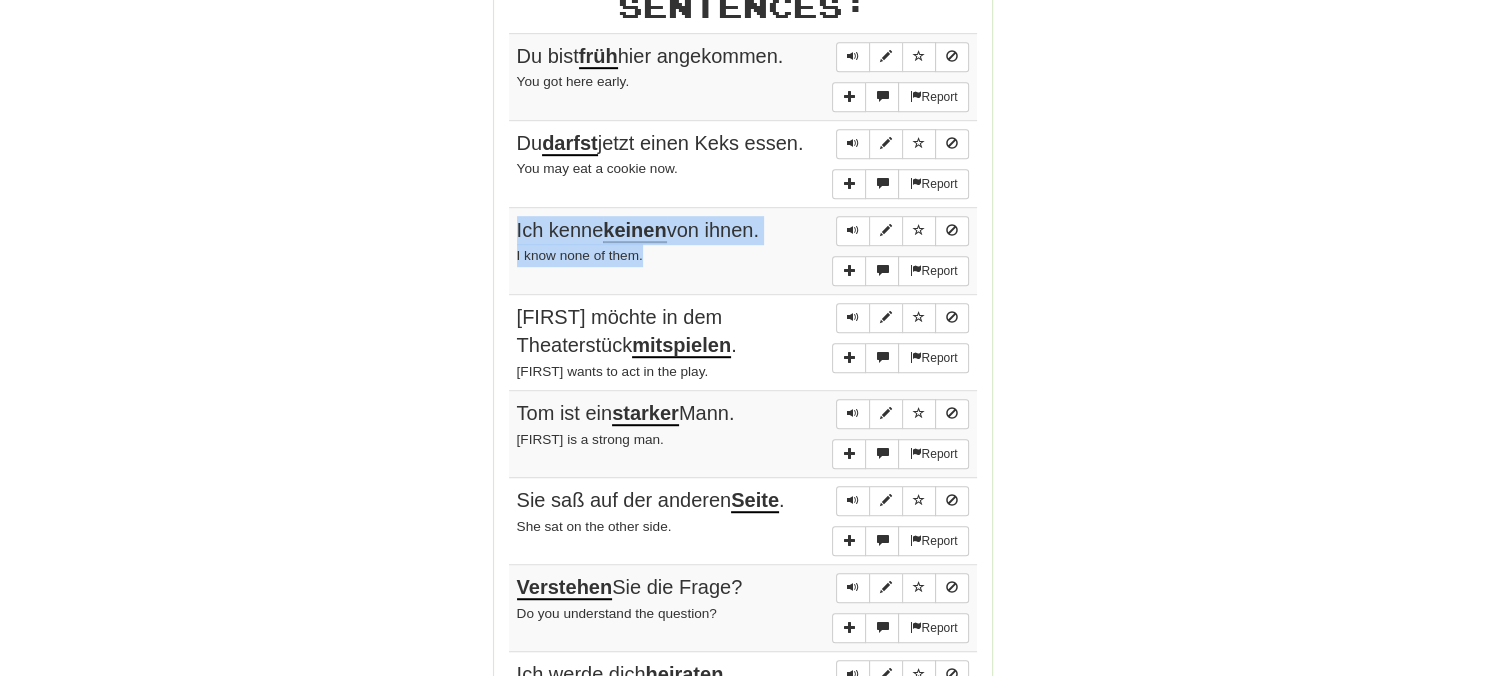 drag, startPoint x: 515, startPoint y: 219, endPoint x: 650, endPoint y: 258, distance: 140.52046 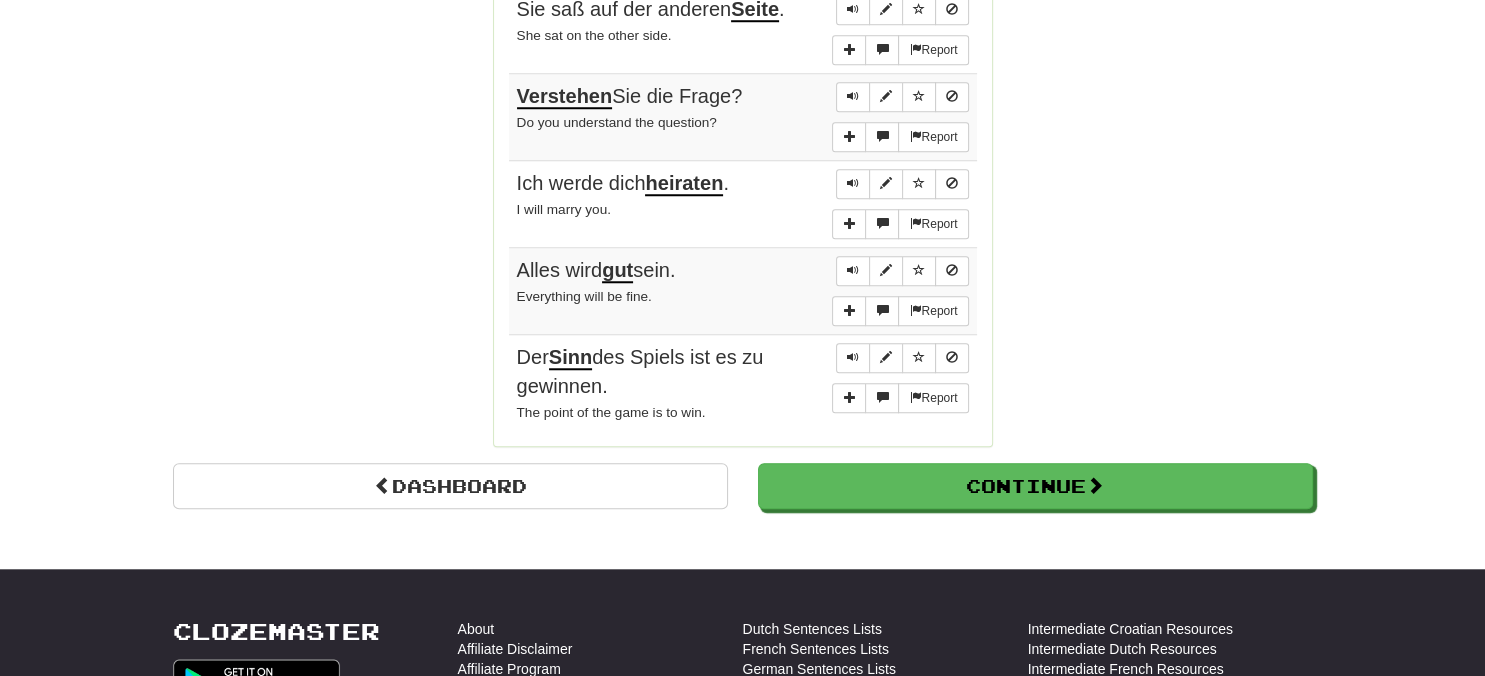 scroll, scrollTop: 1478, scrollLeft: 0, axis: vertical 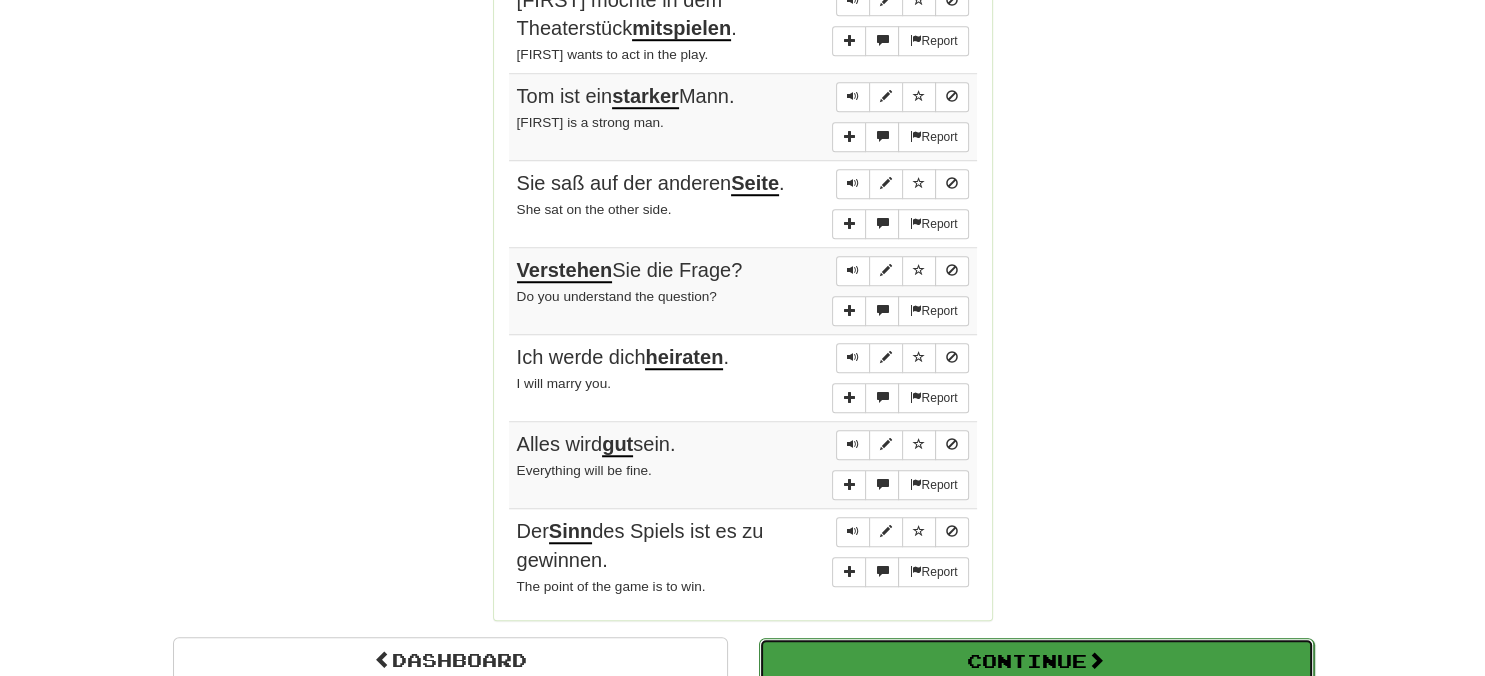 click on "Continue" at bounding box center (1036, 661) 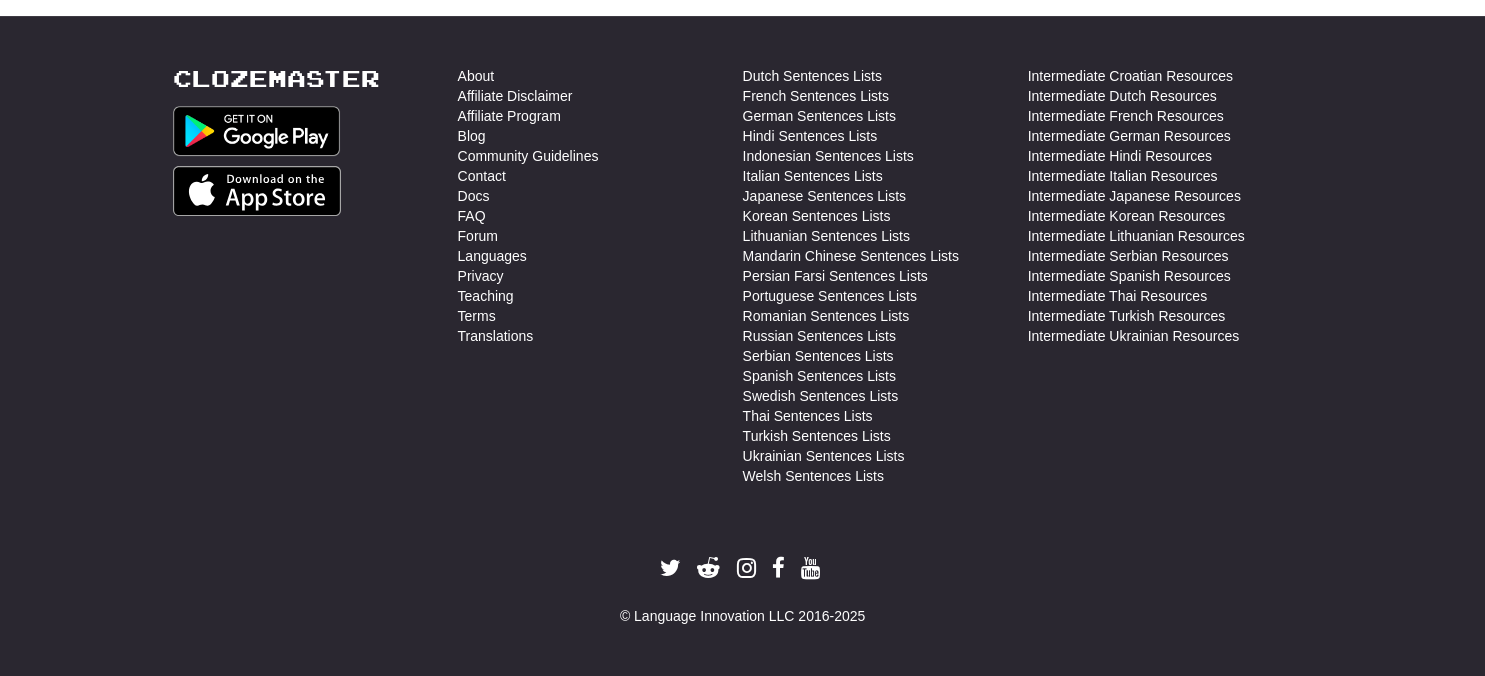 scroll, scrollTop: 82, scrollLeft: 0, axis: vertical 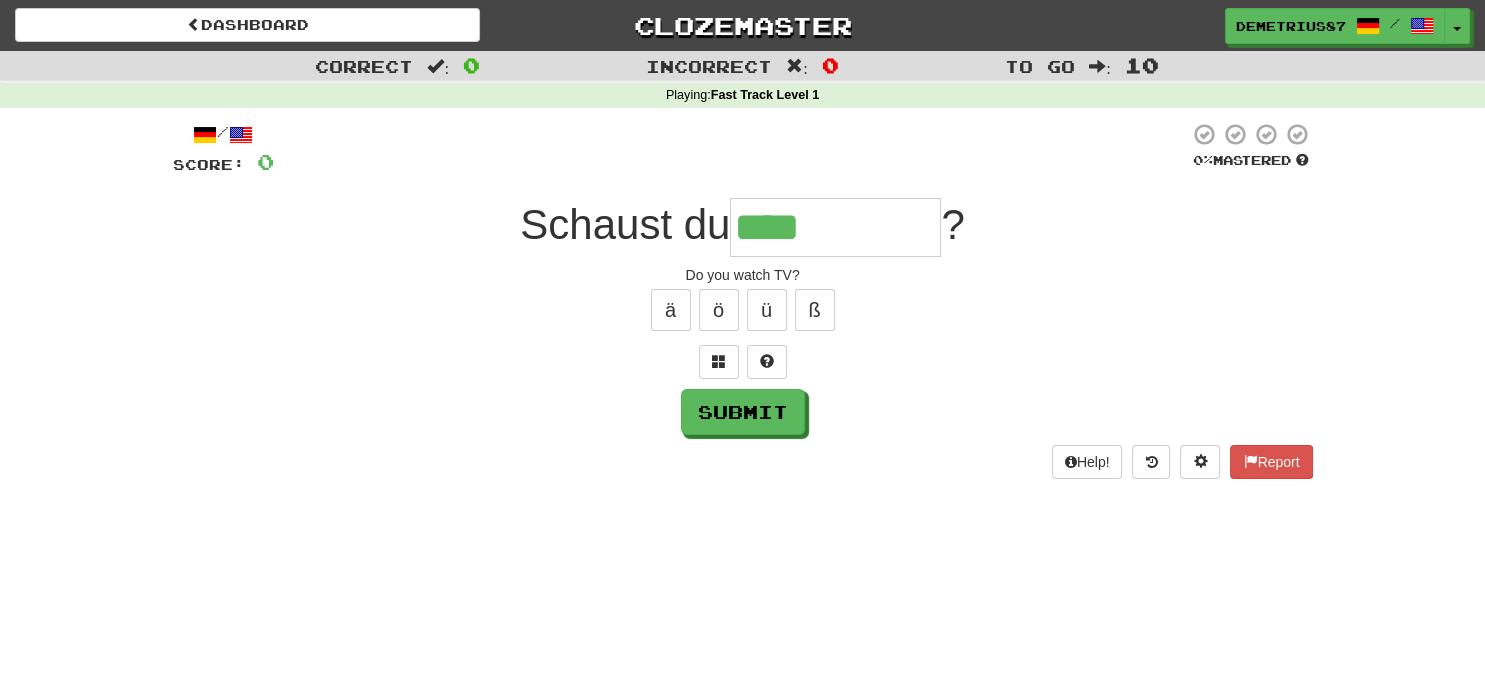 type on "*********" 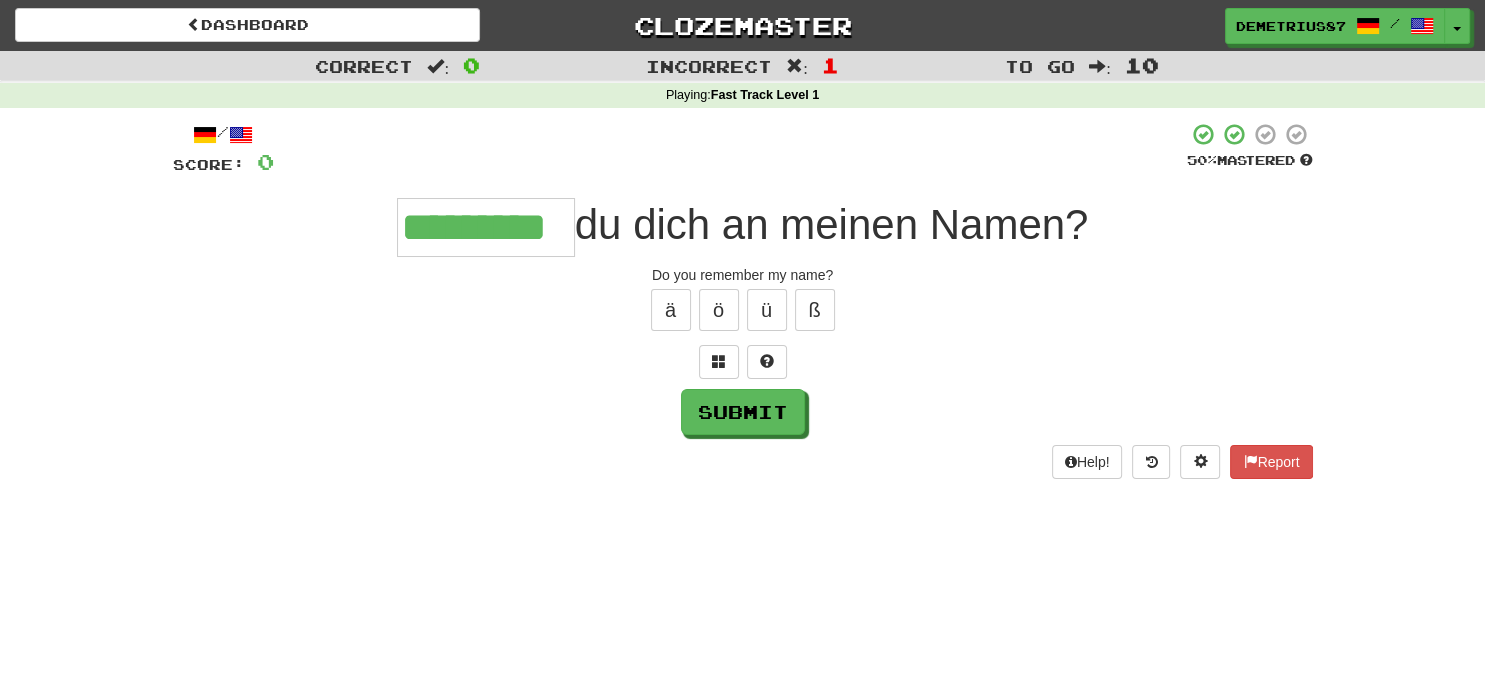 type on "*********" 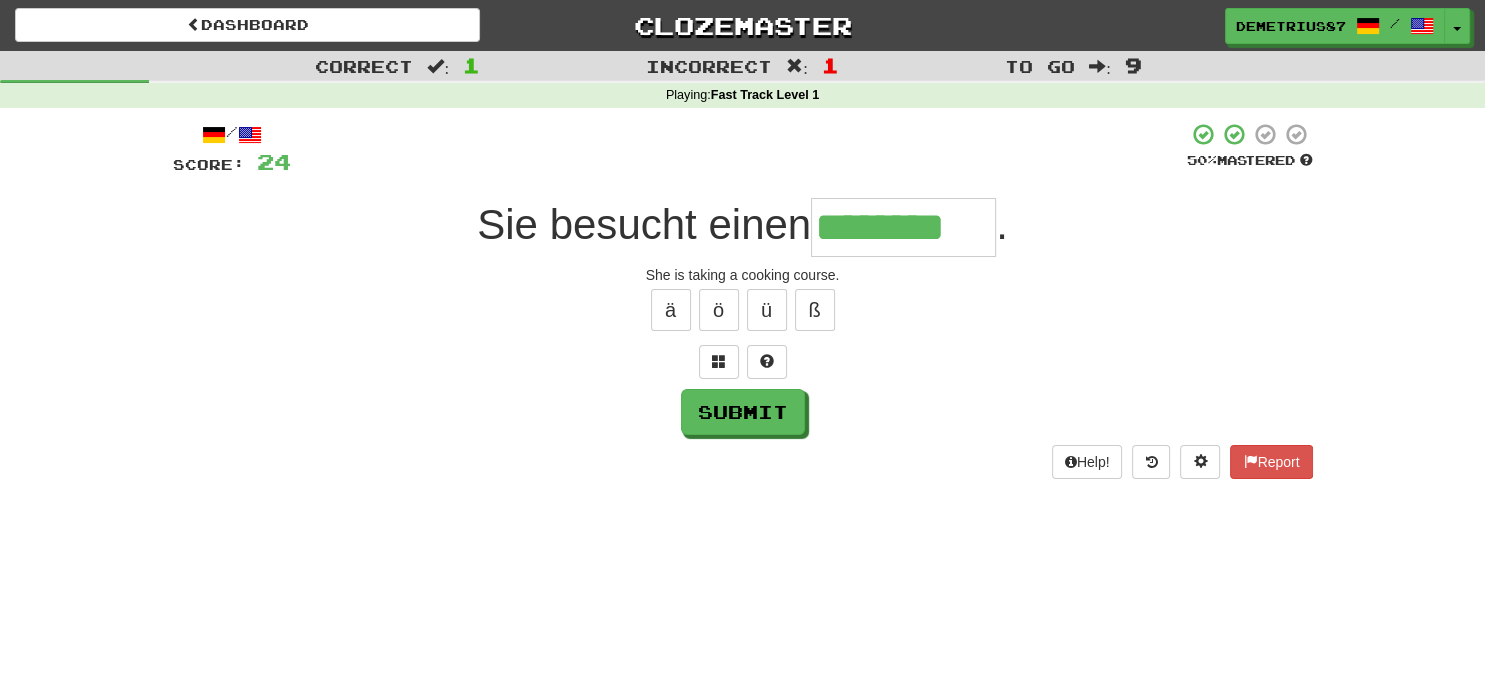 type on "********" 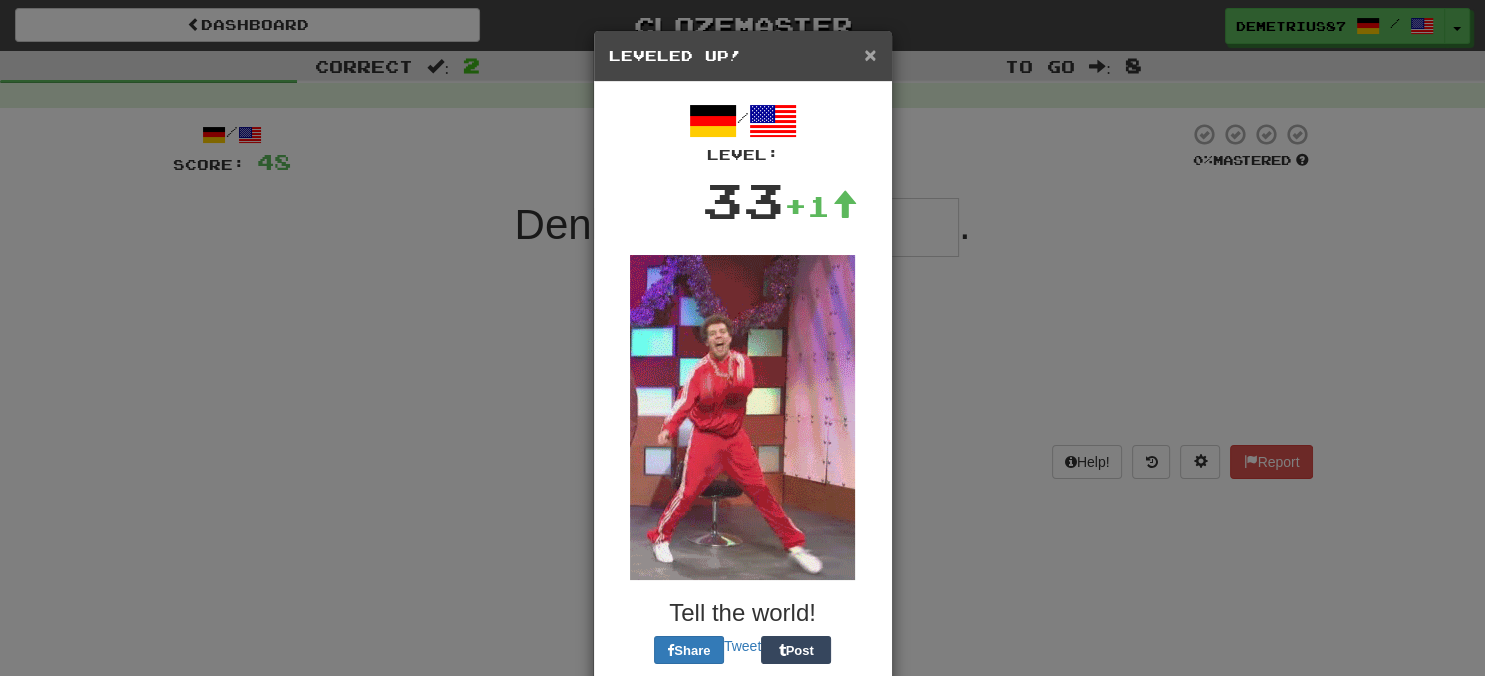 click on "×" at bounding box center [870, 54] 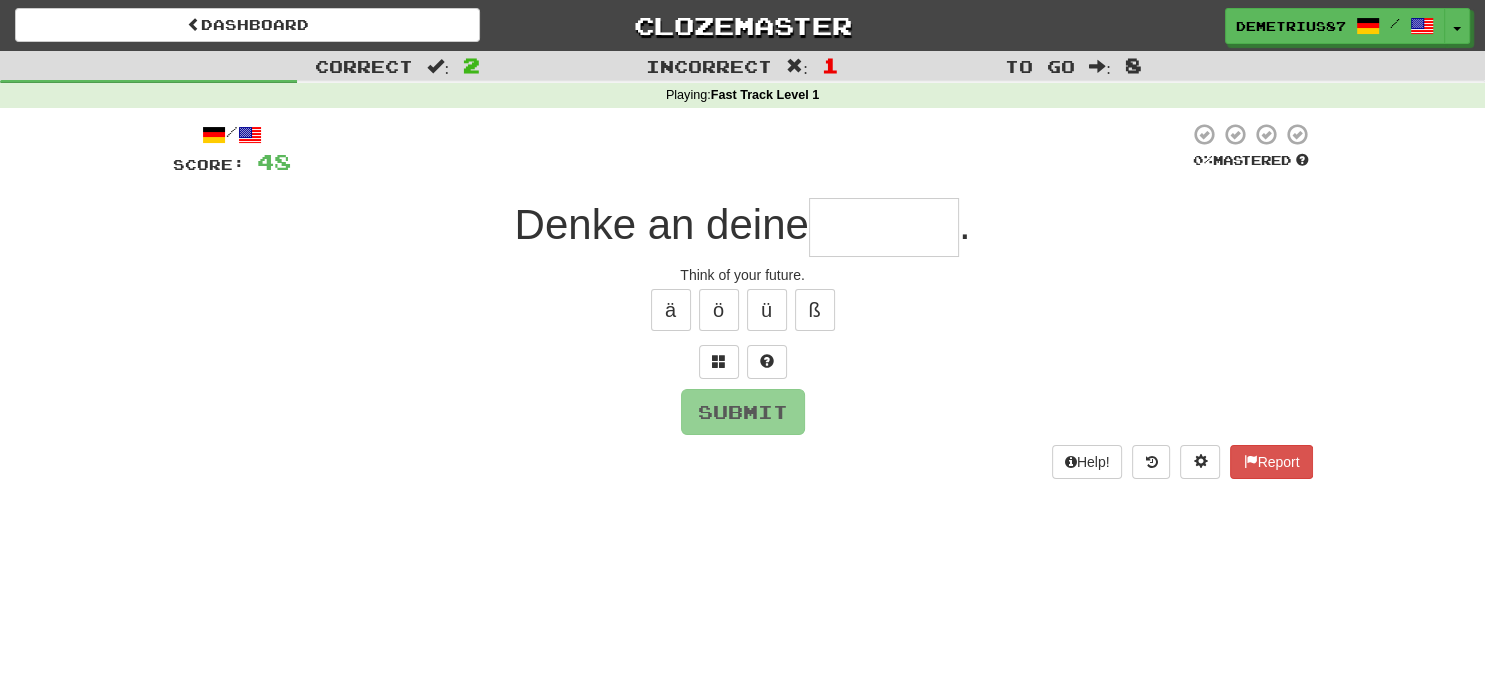click at bounding box center [884, 227] 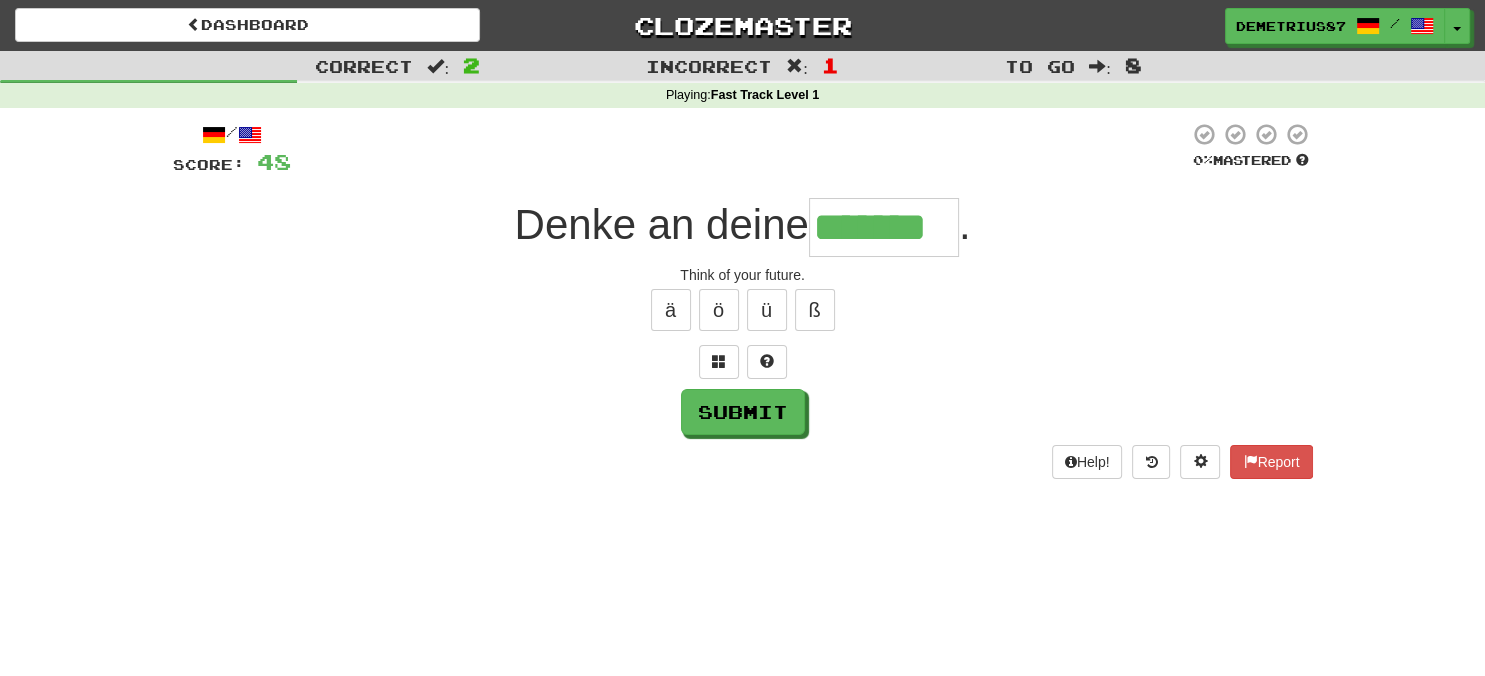 type on "*******" 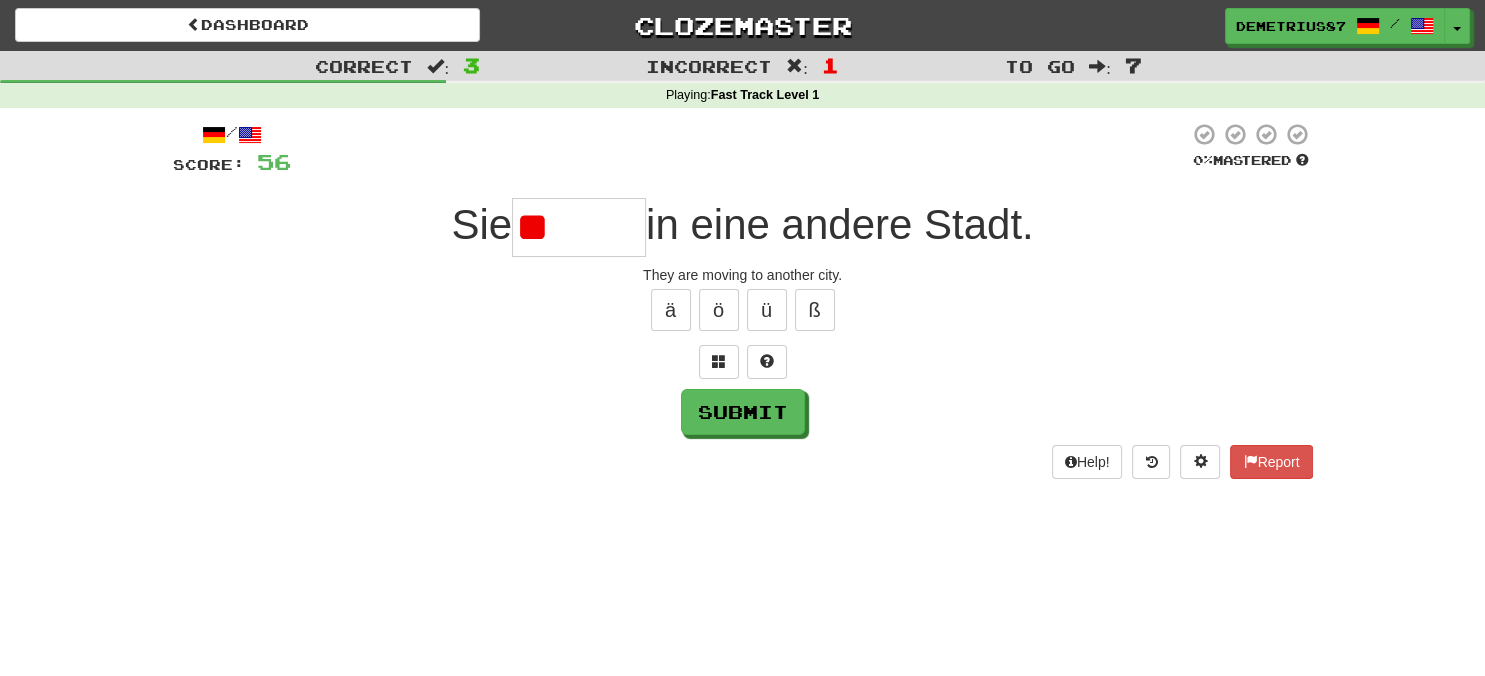 type on "*" 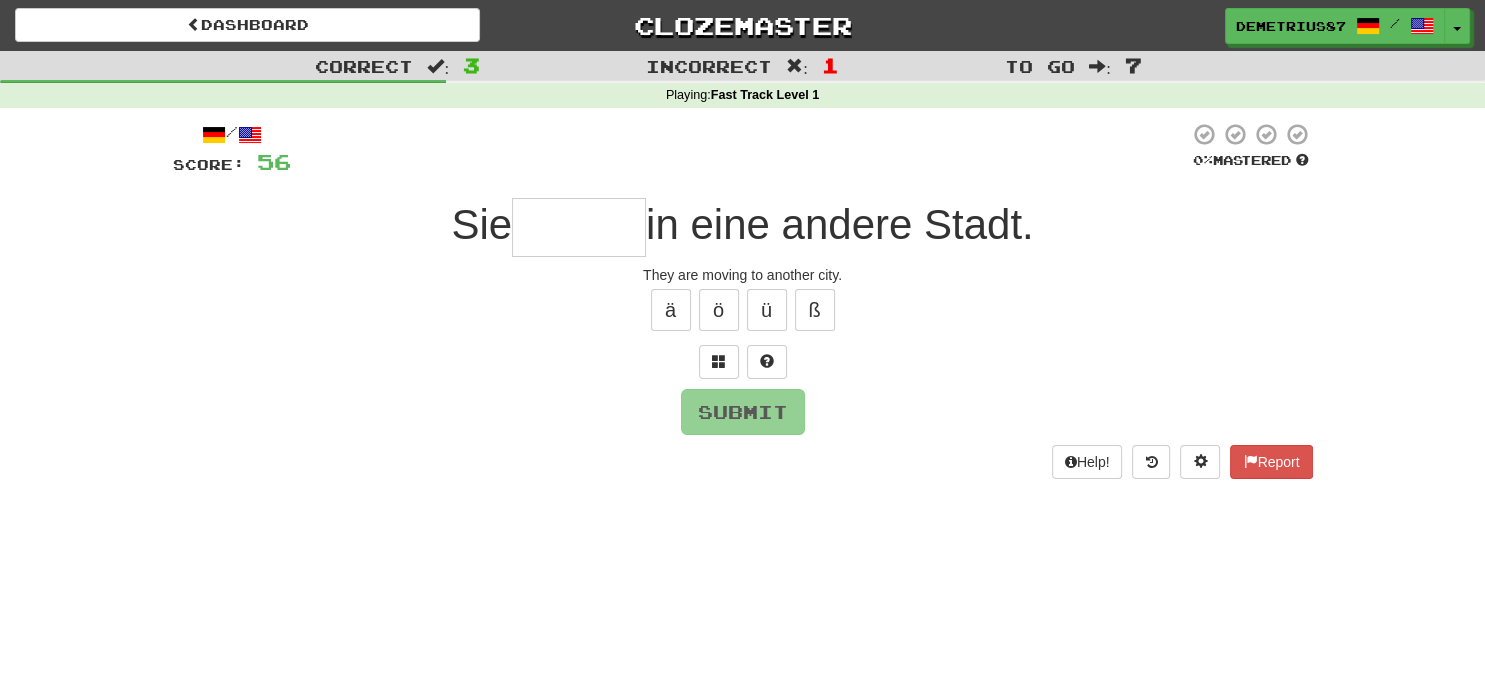 type on "*" 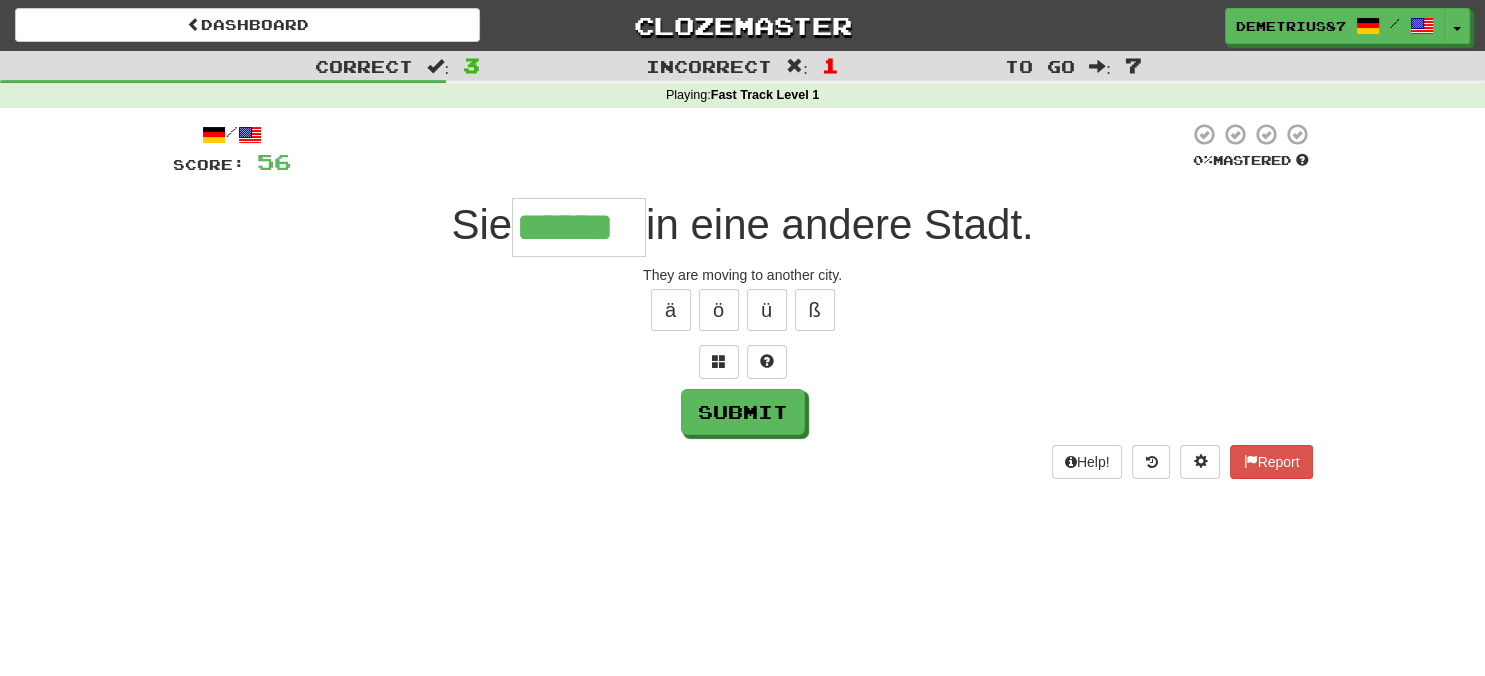 type on "******" 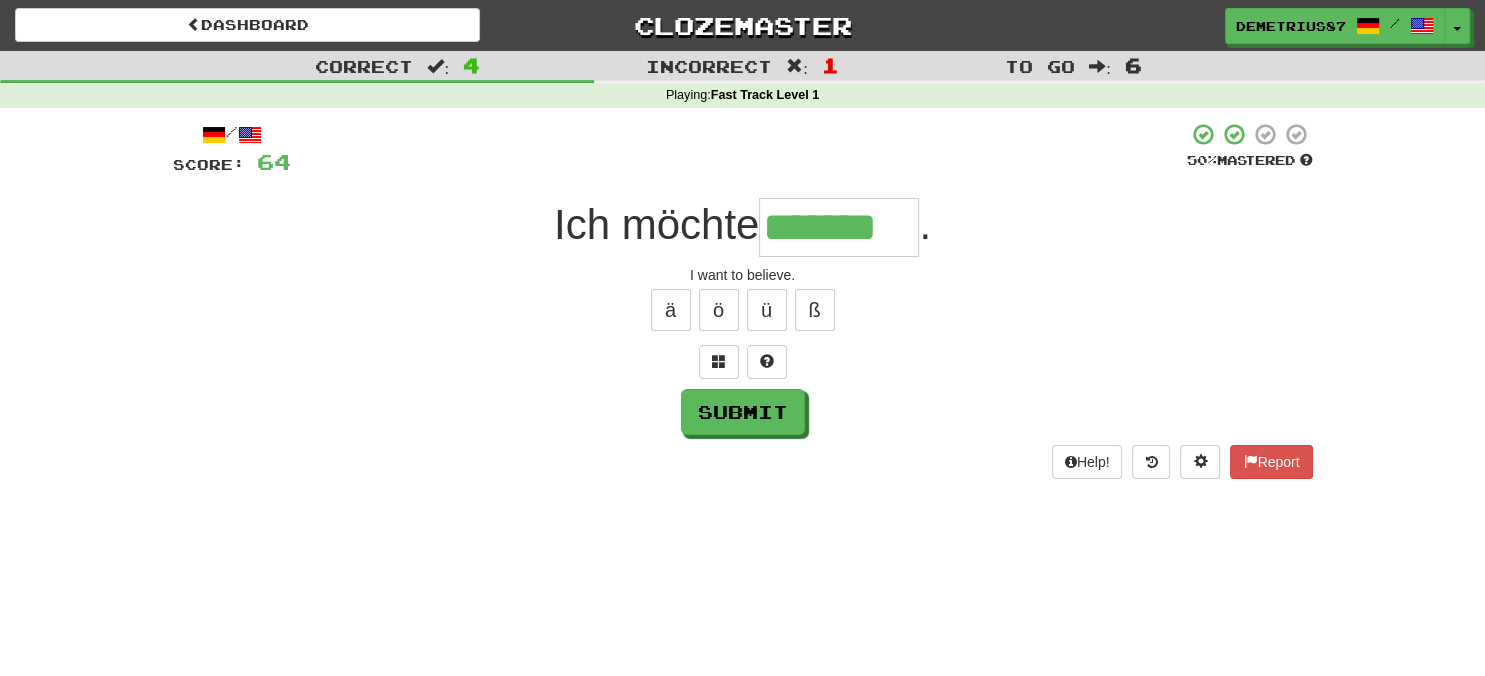 type on "*******" 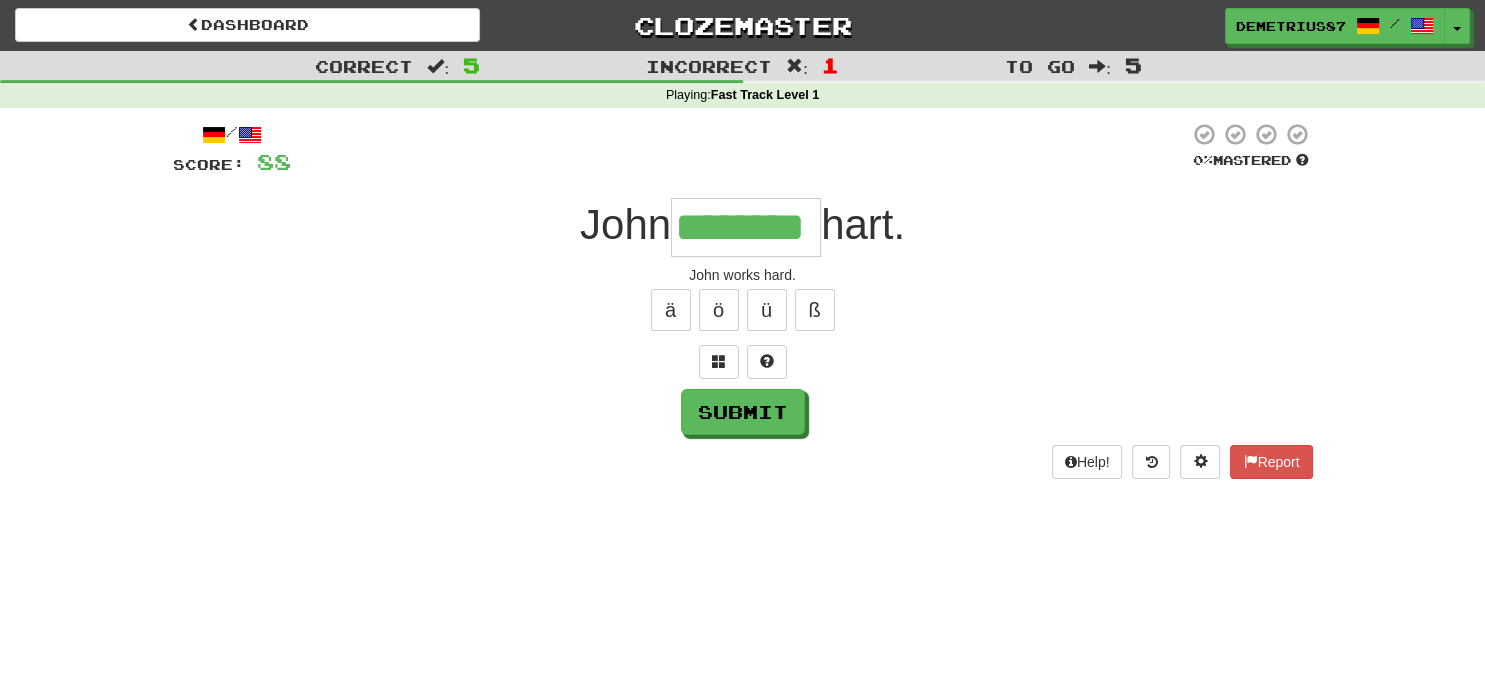 type on "********" 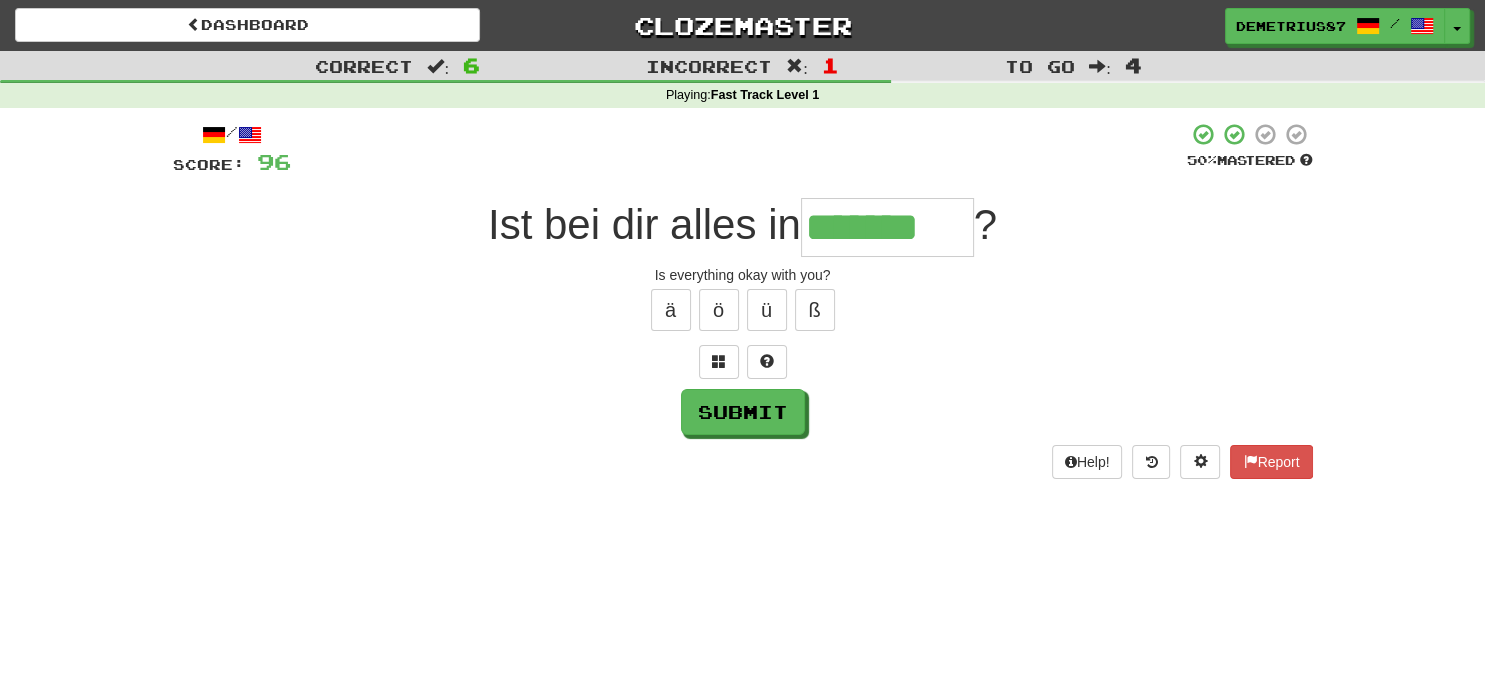 type on "*******" 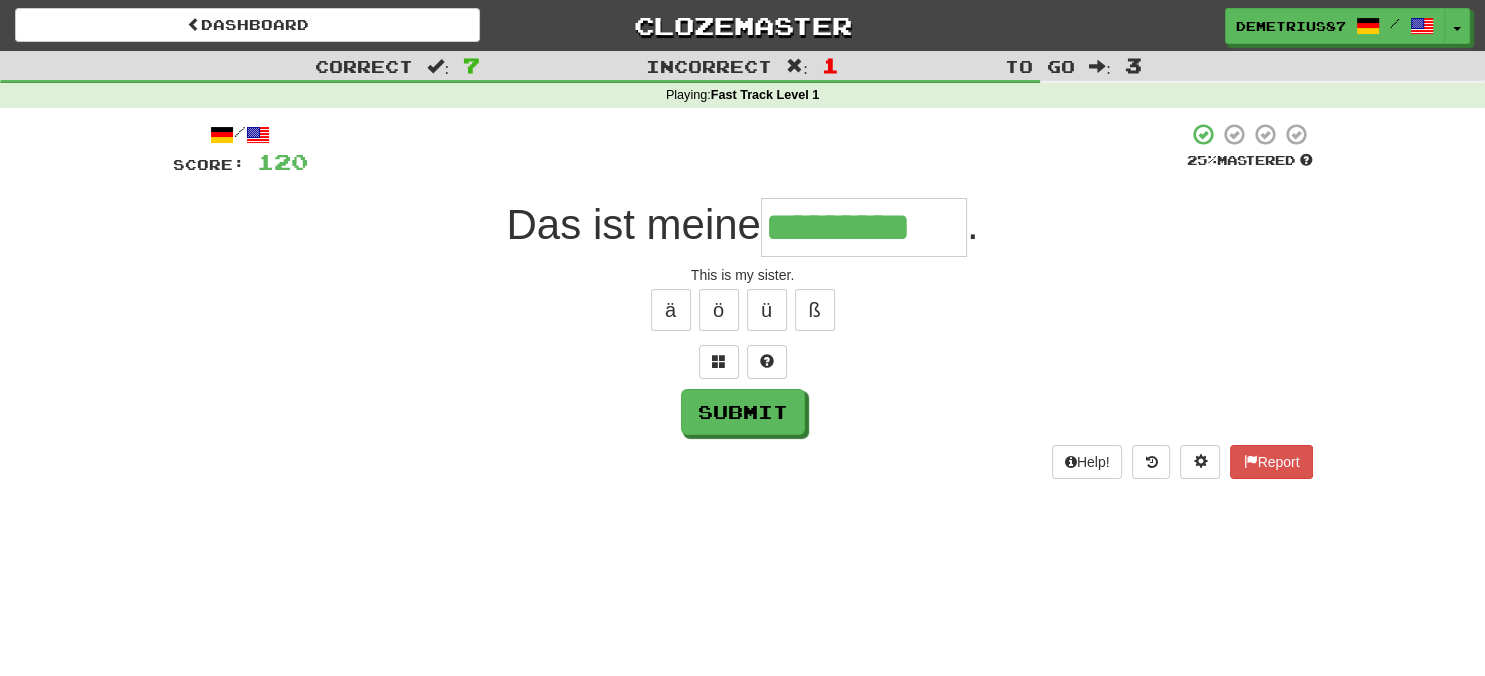 type on "*********" 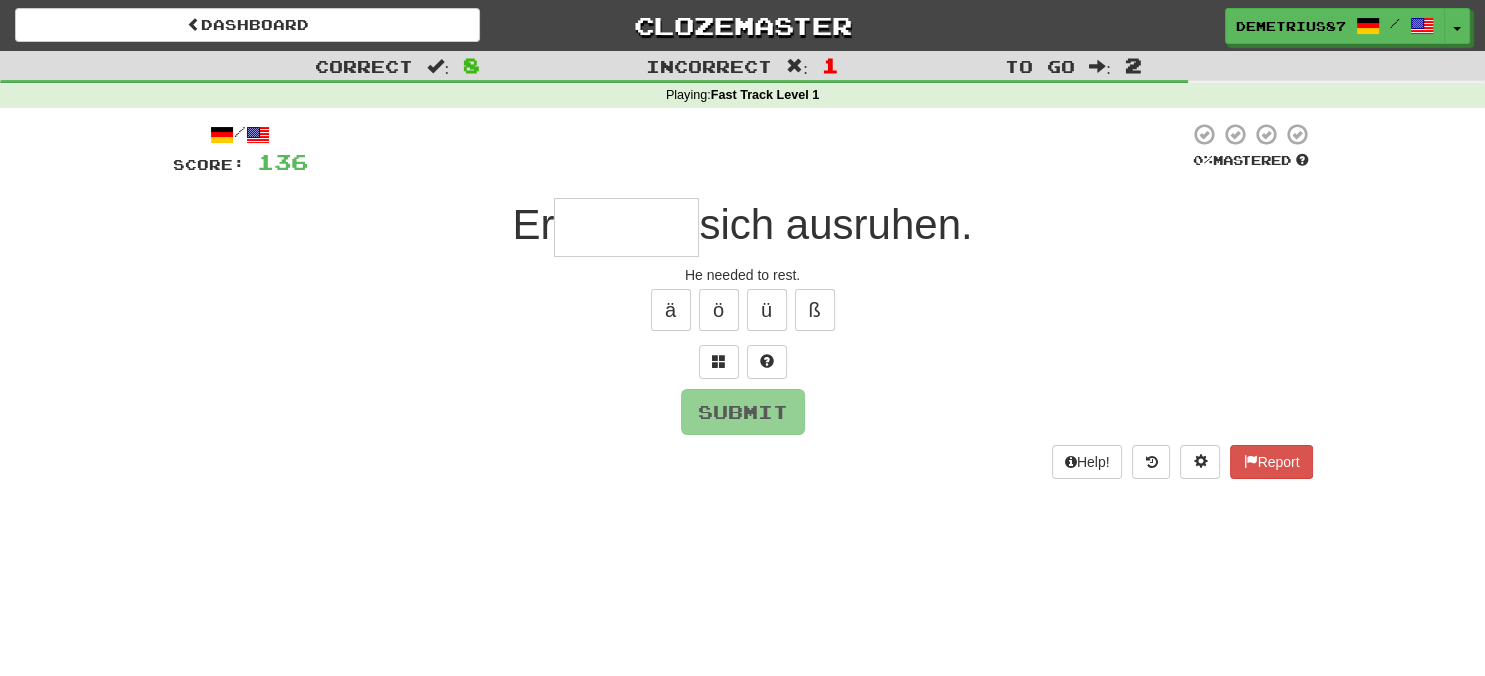 type on "*" 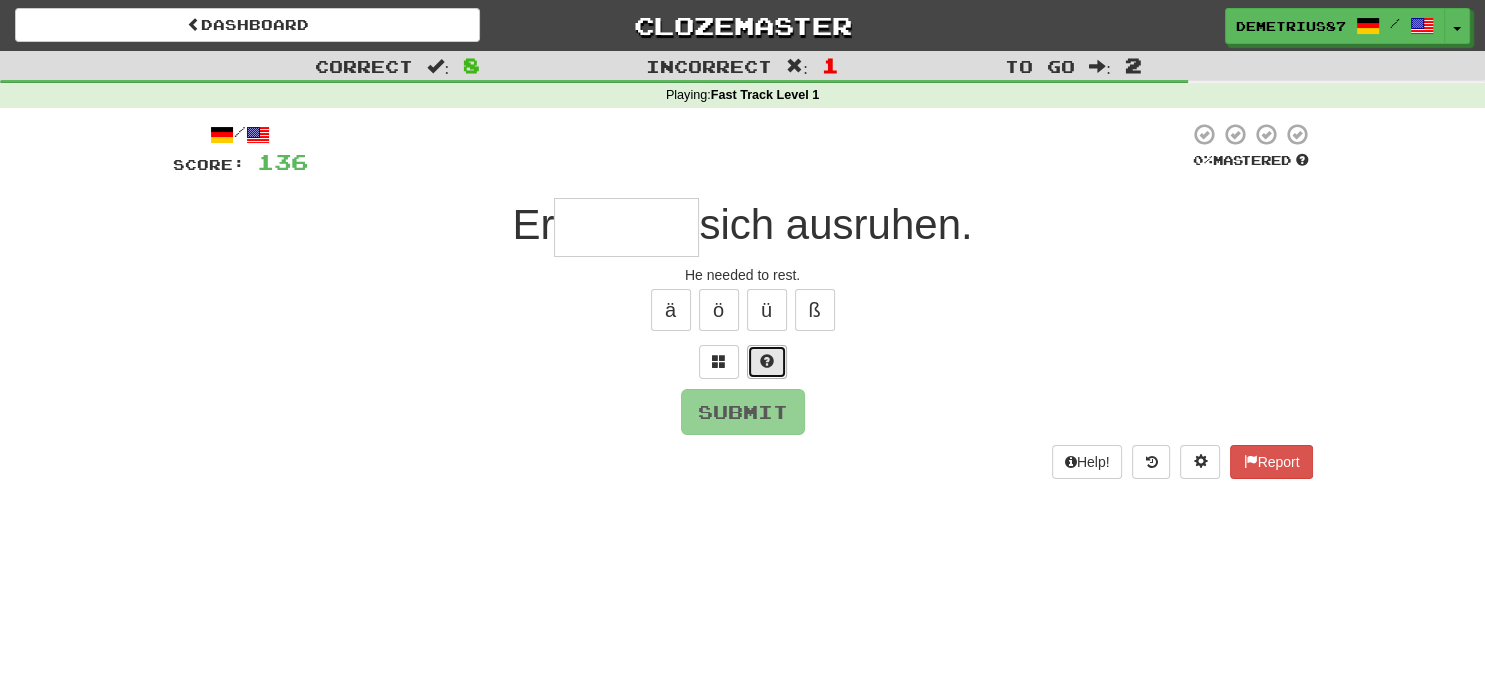 click at bounding box center [767, 361] 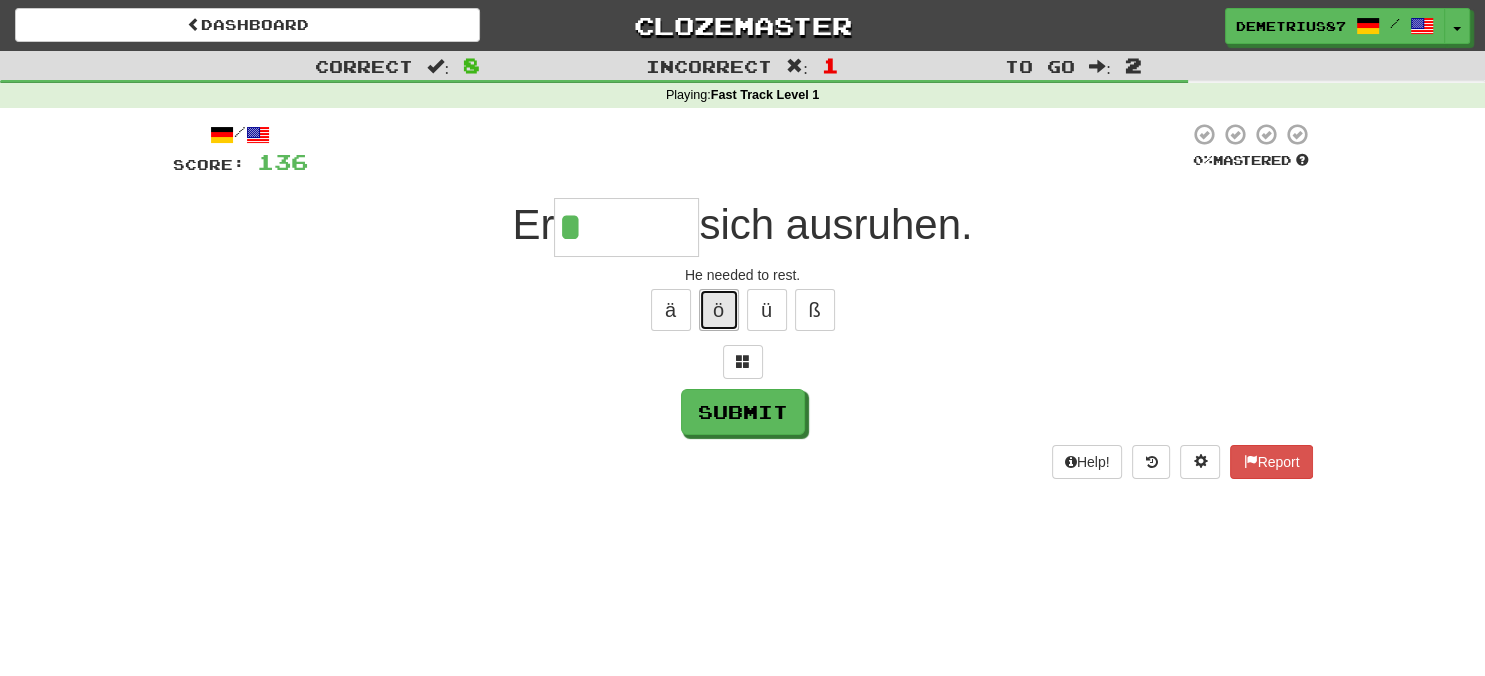 click on "ö" at bounding box center [719, 310] 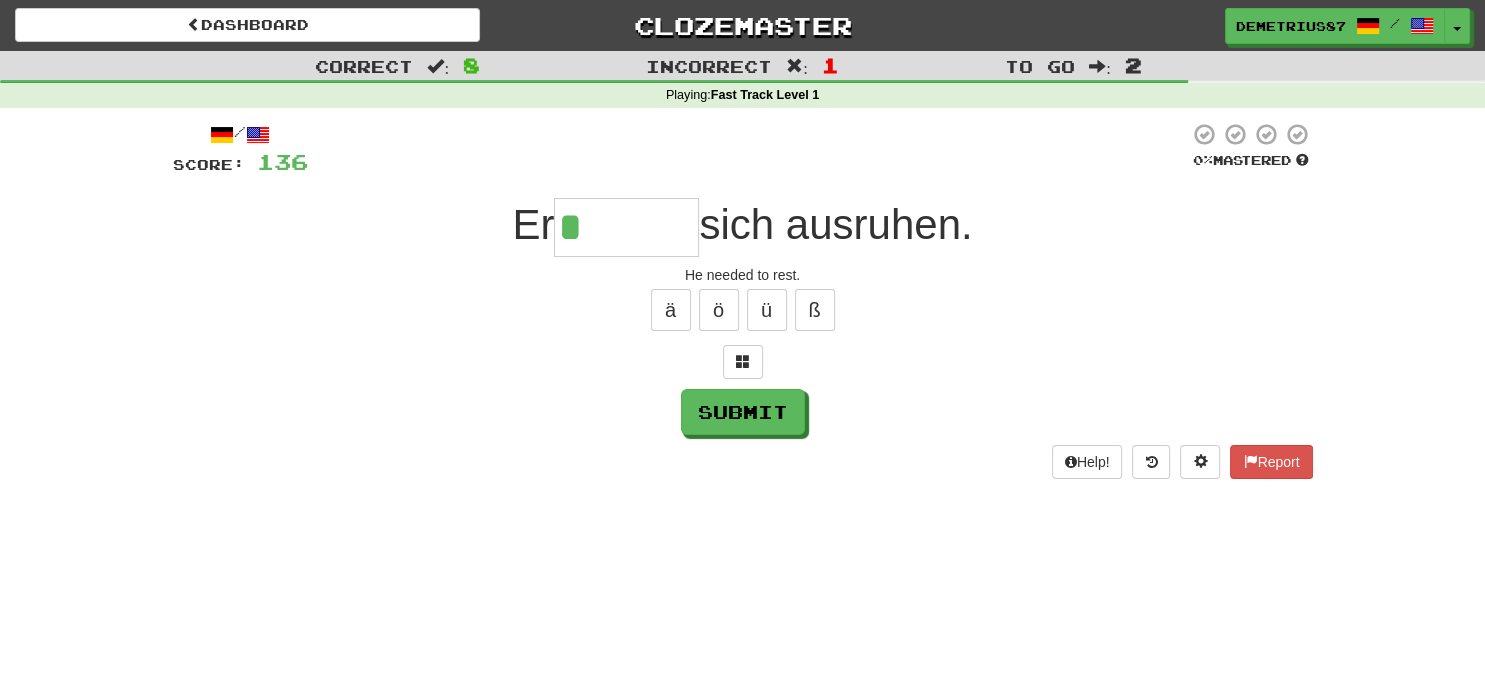 click on "*" at bounding box center (626, 227) 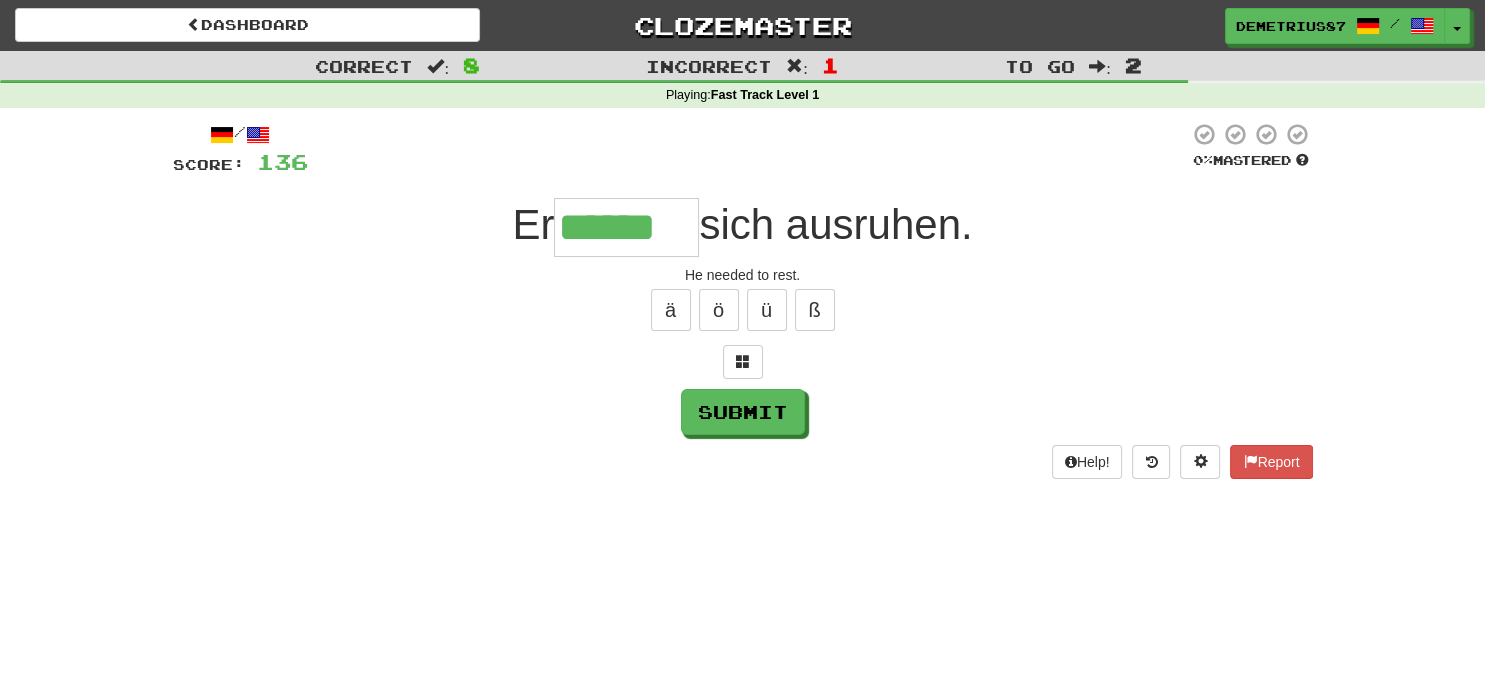 type on "******" 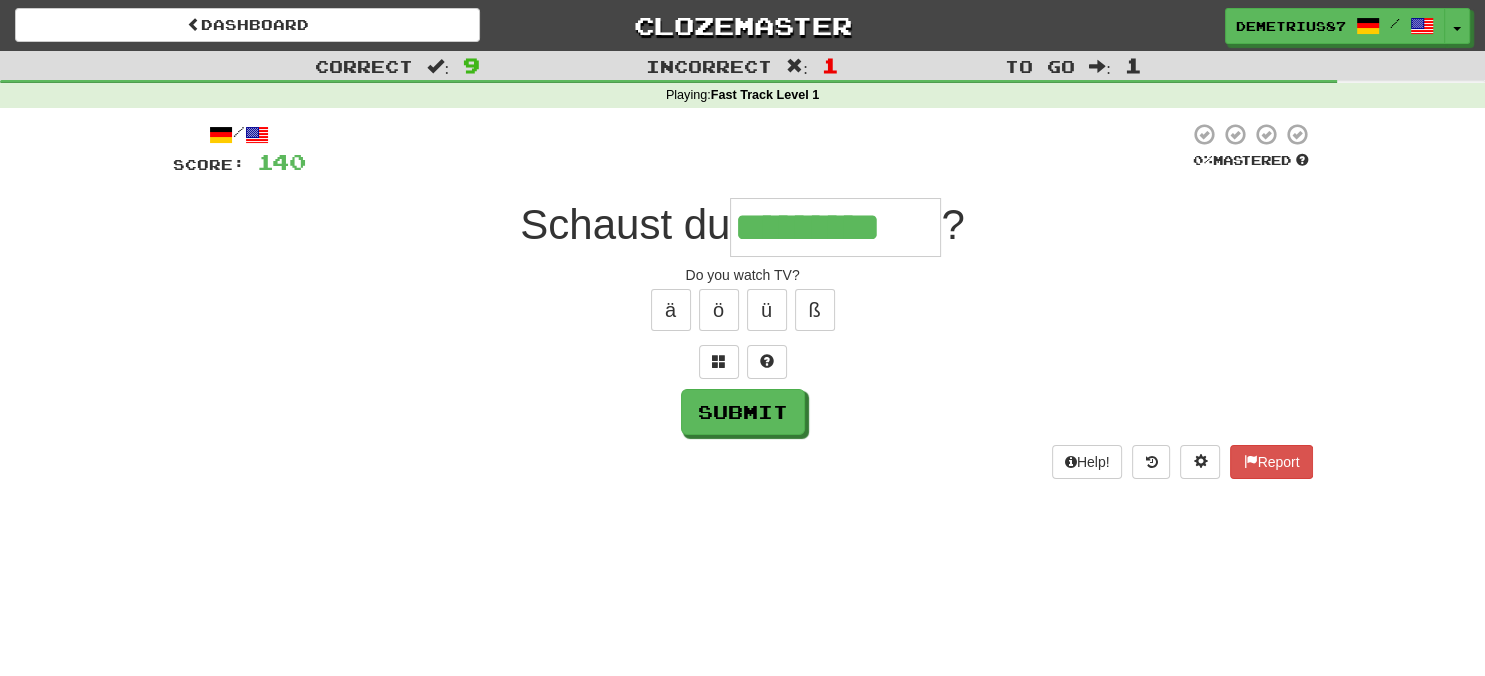 type on "*********" 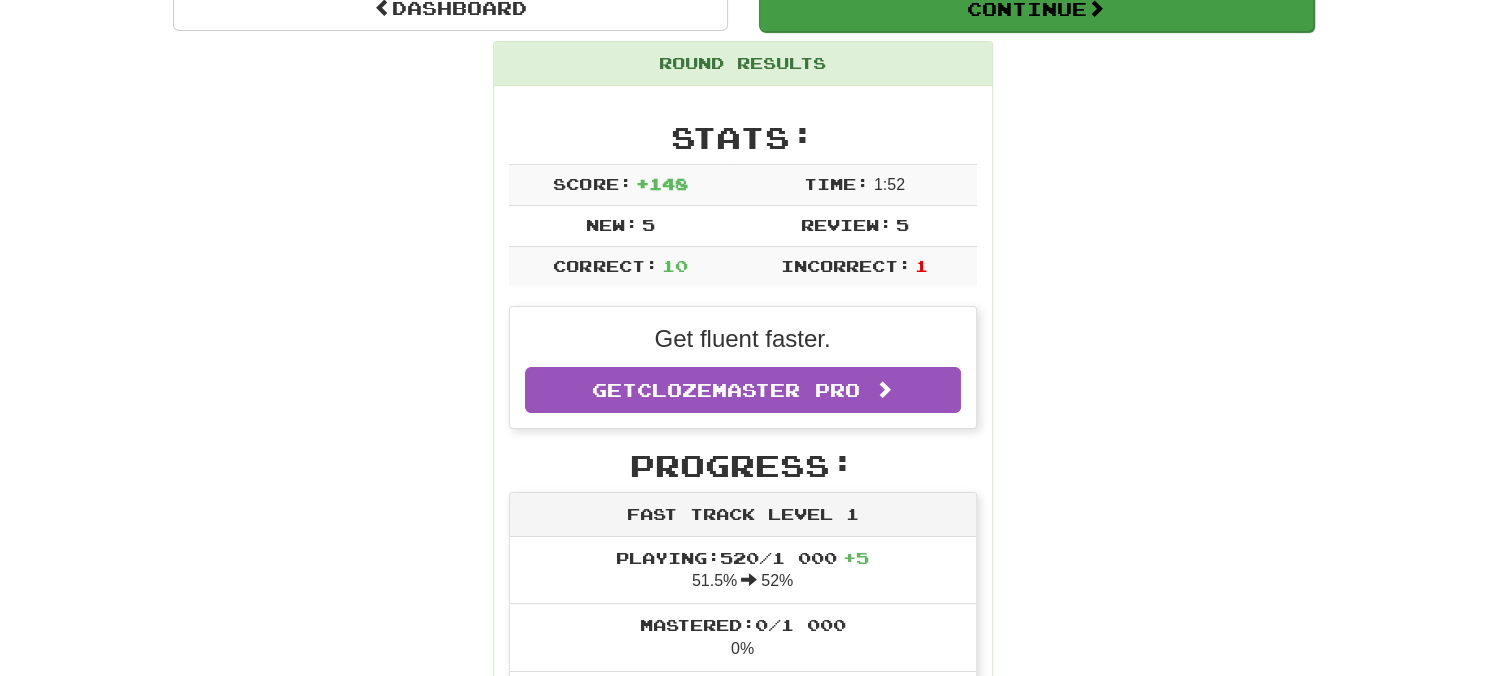 scroll, scrollTop: 0, scrollLeft: 0, axis: both 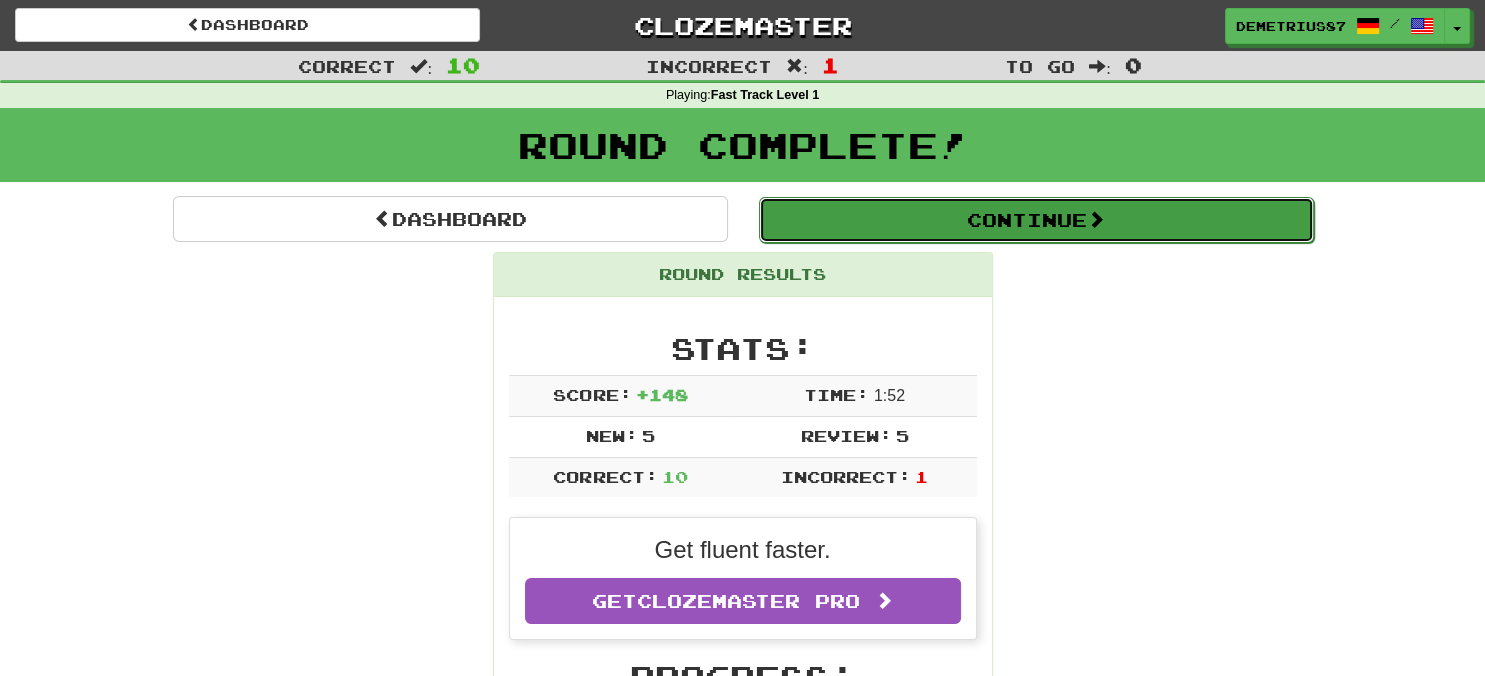 click on "Continue" at bounding box center [1036, 220] 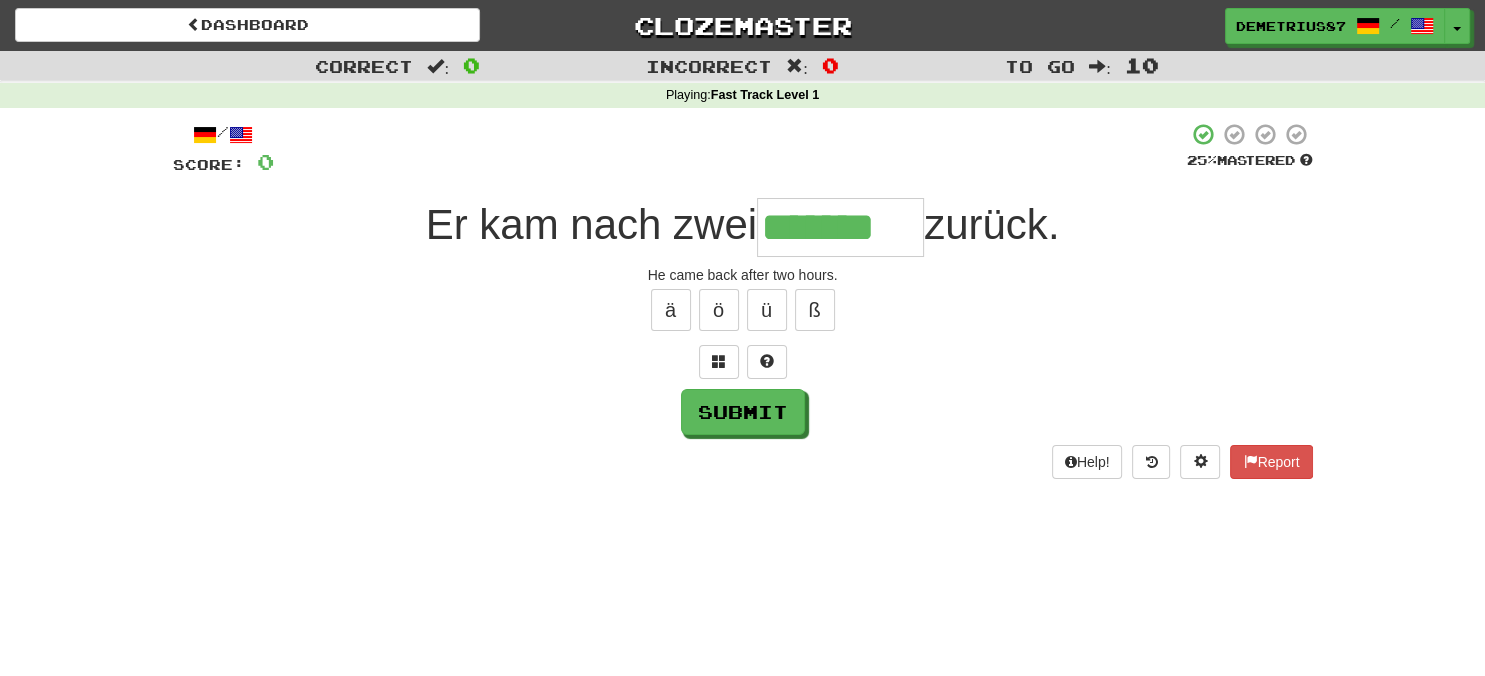 type on "*******" 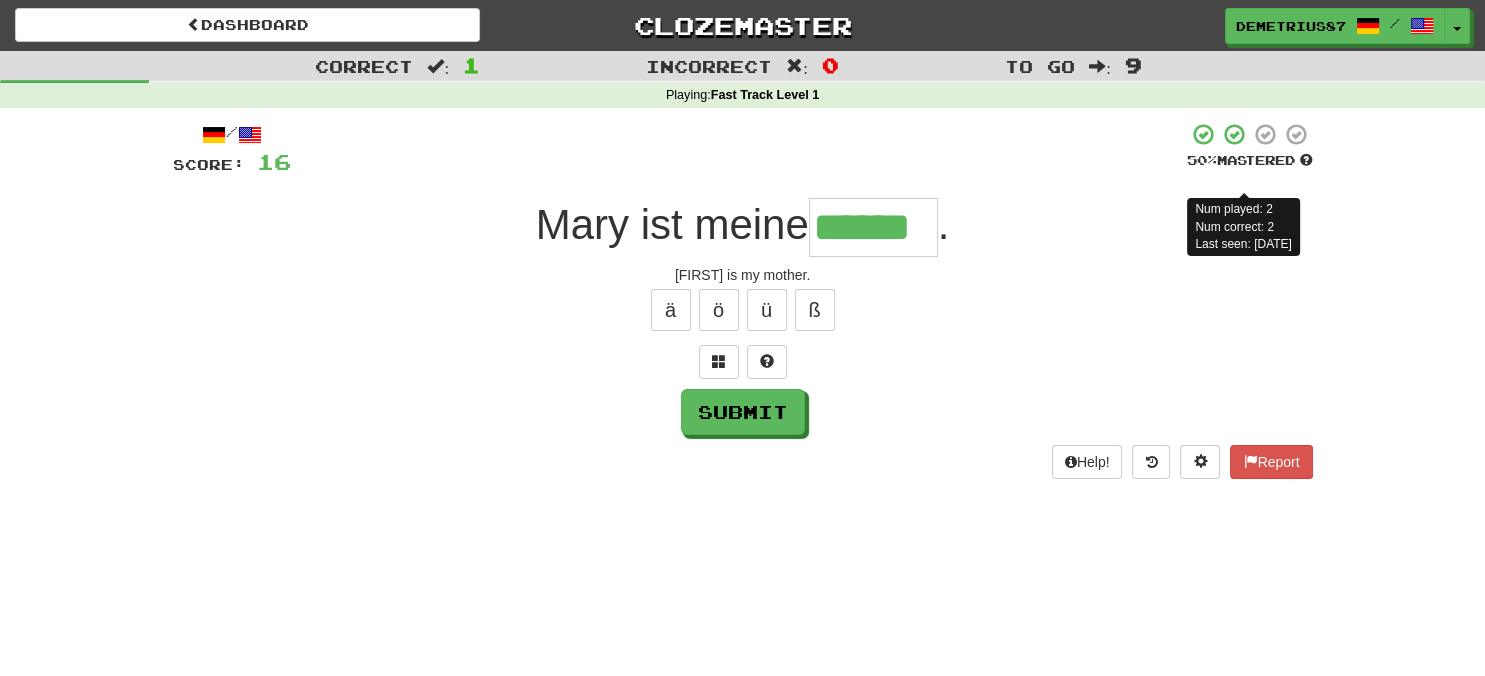 type on "******" 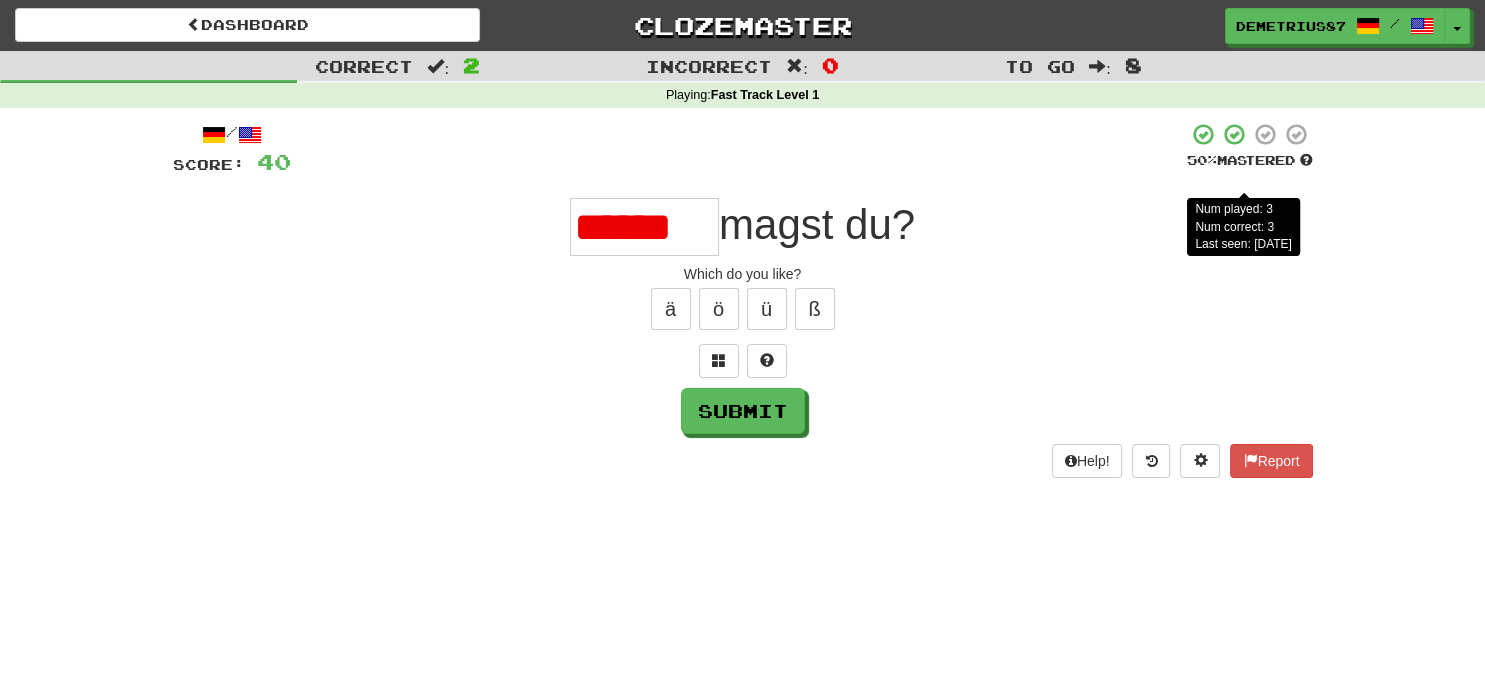 scroll, scrollTop: 0, scrollLeft: 0, axis: both 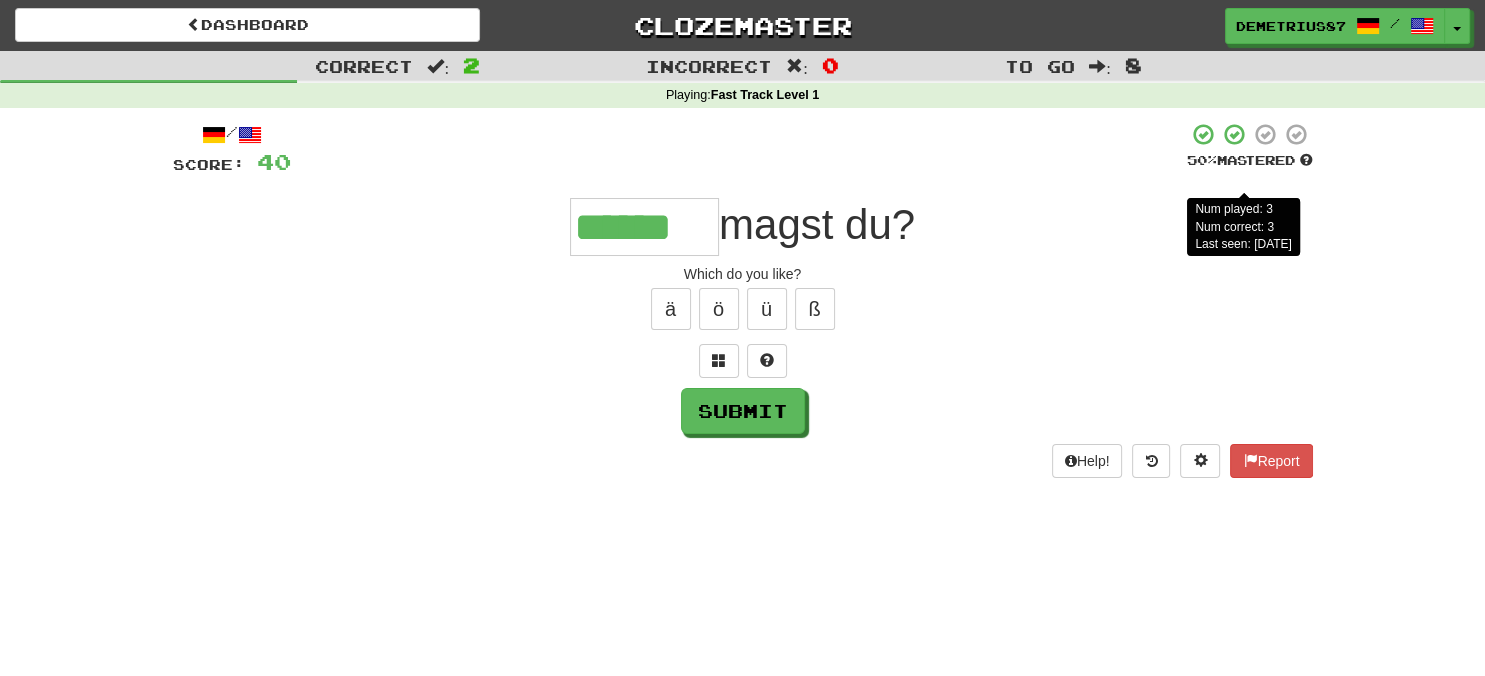 type on "******" 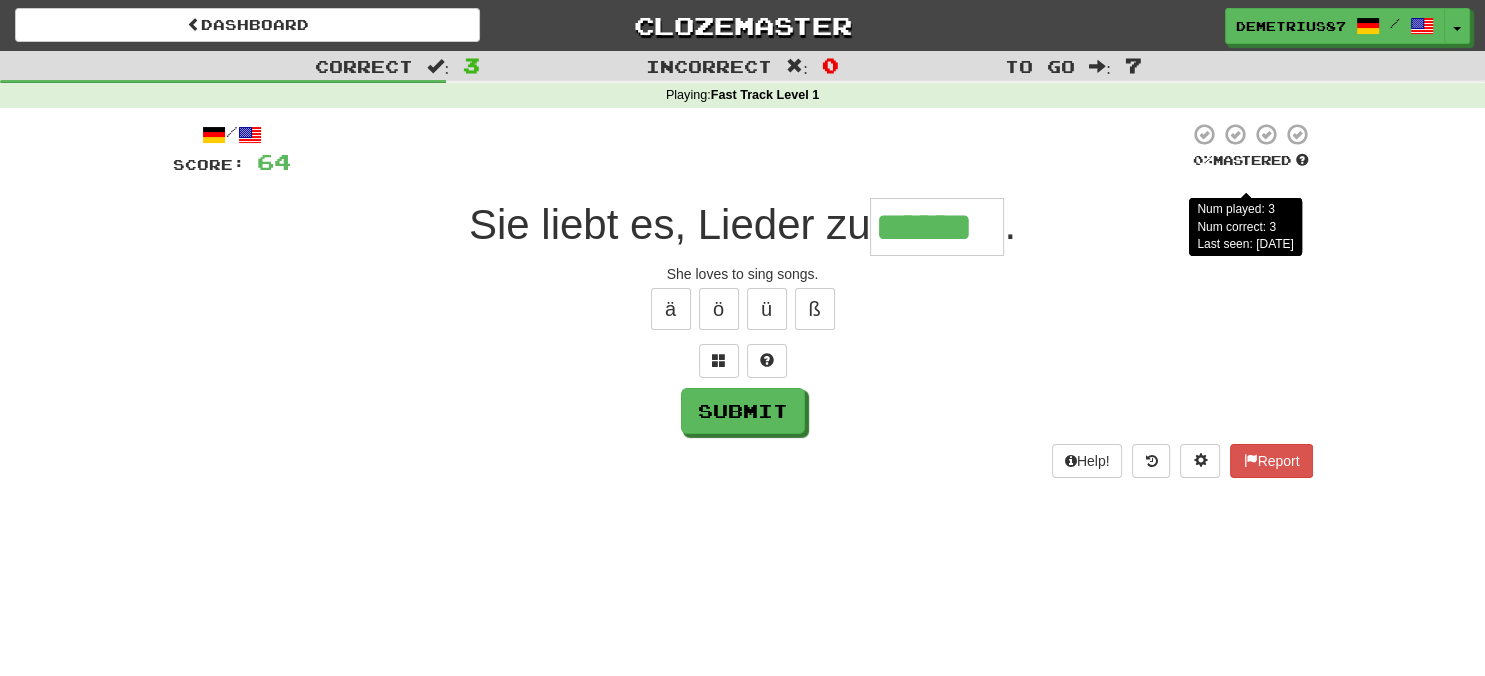 type on "******" 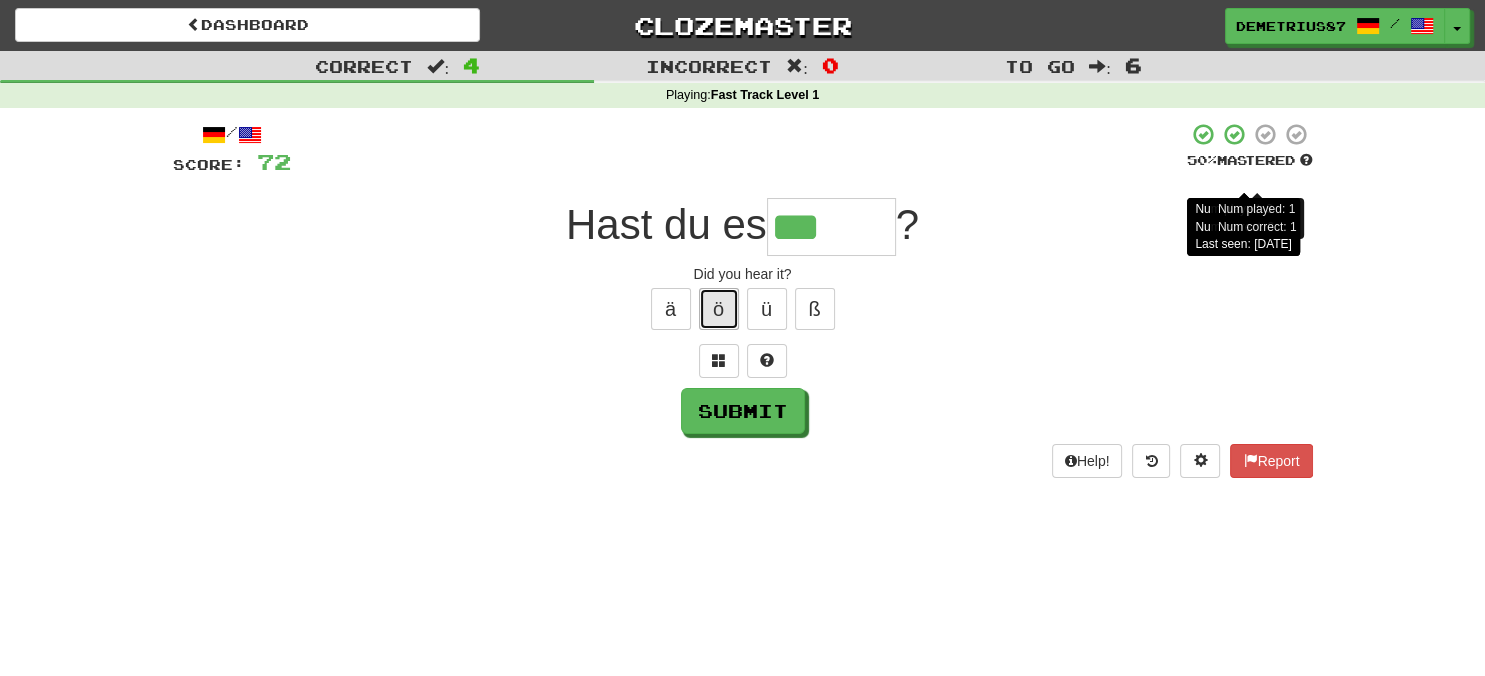 click on "ö" at bounding box center (719, 309) 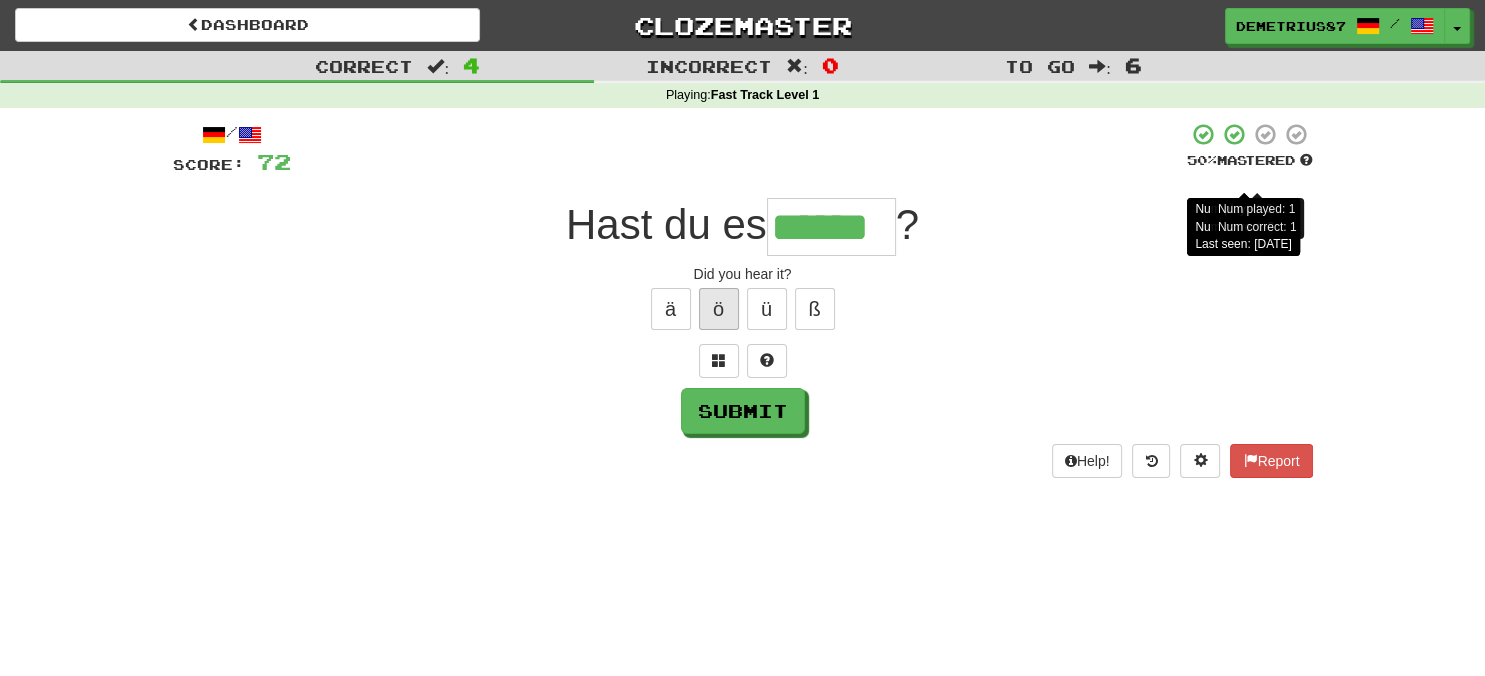 type on "******" 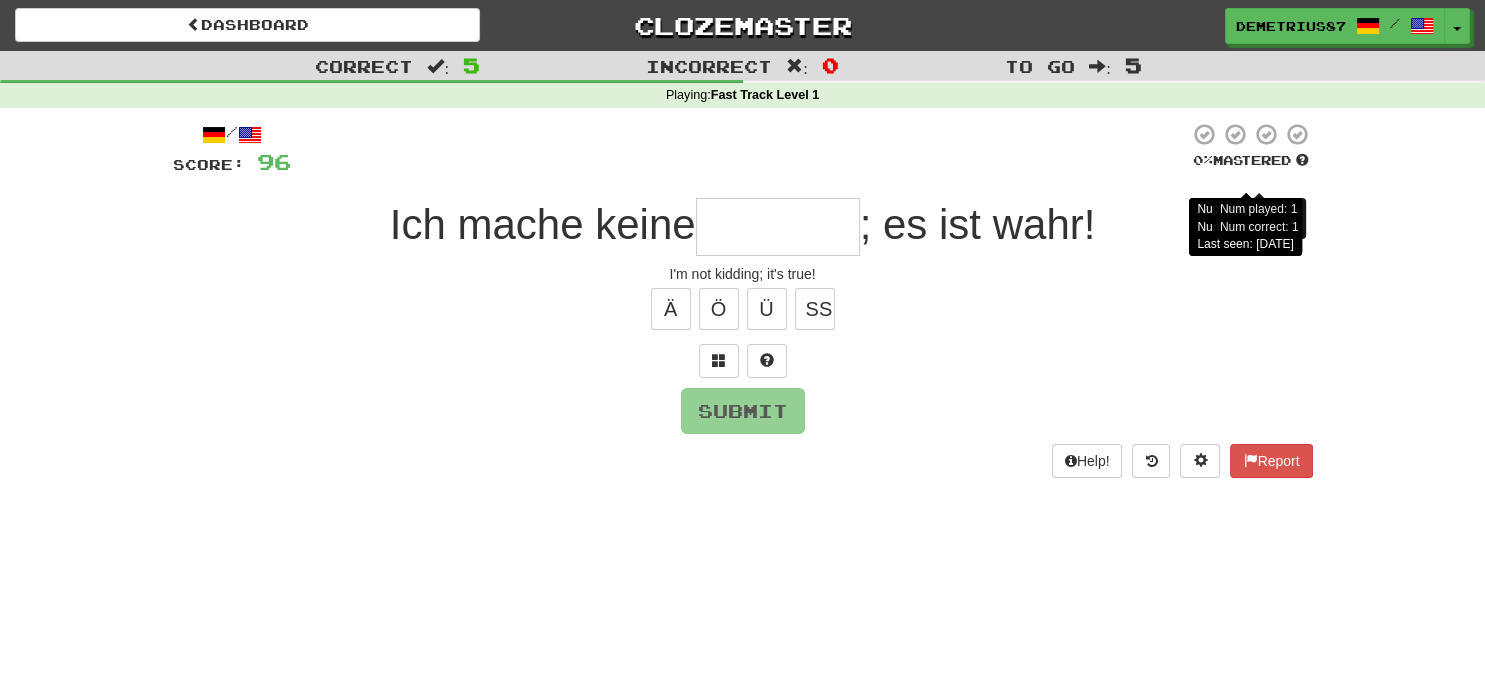 type on "*" 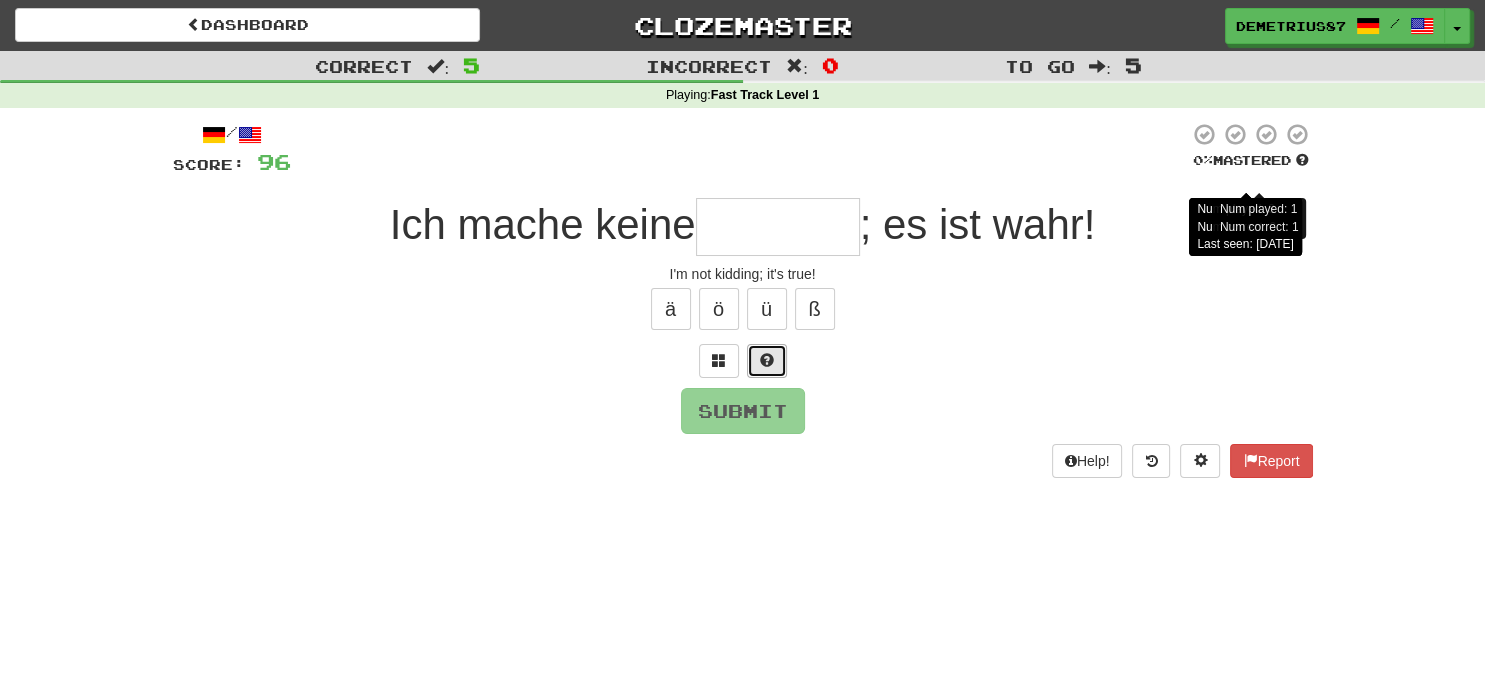 click at bounding box center (767, 361) 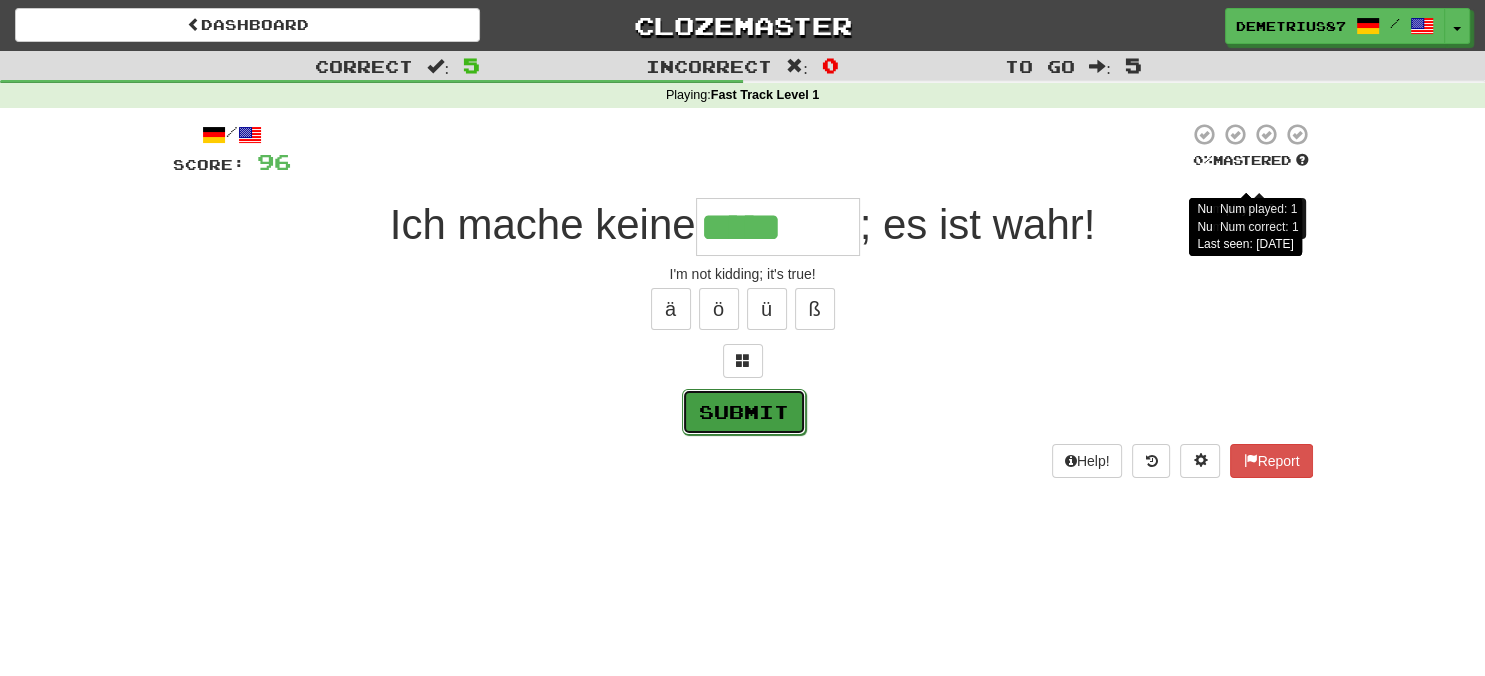 click on "Submit" at bounding box center [744, 412] 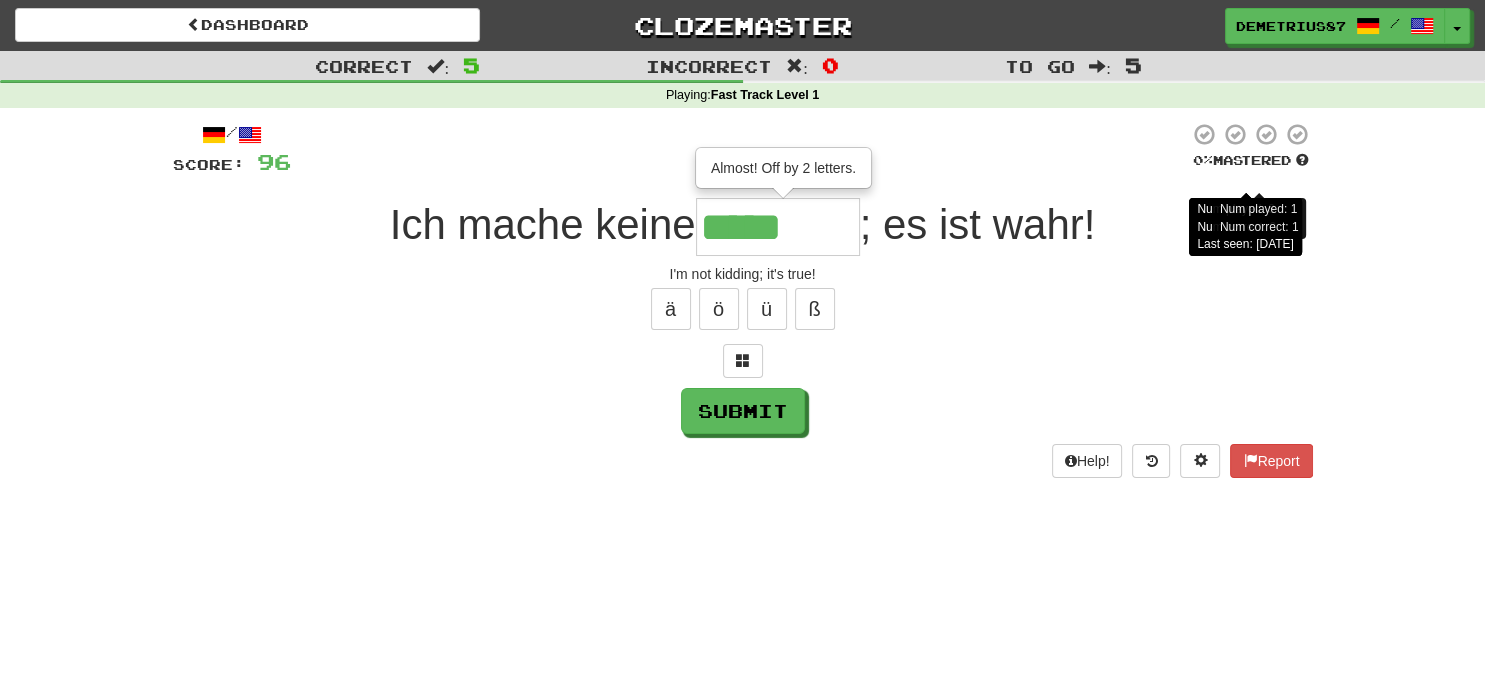 click on "*****" at bounding box center [778, 227] 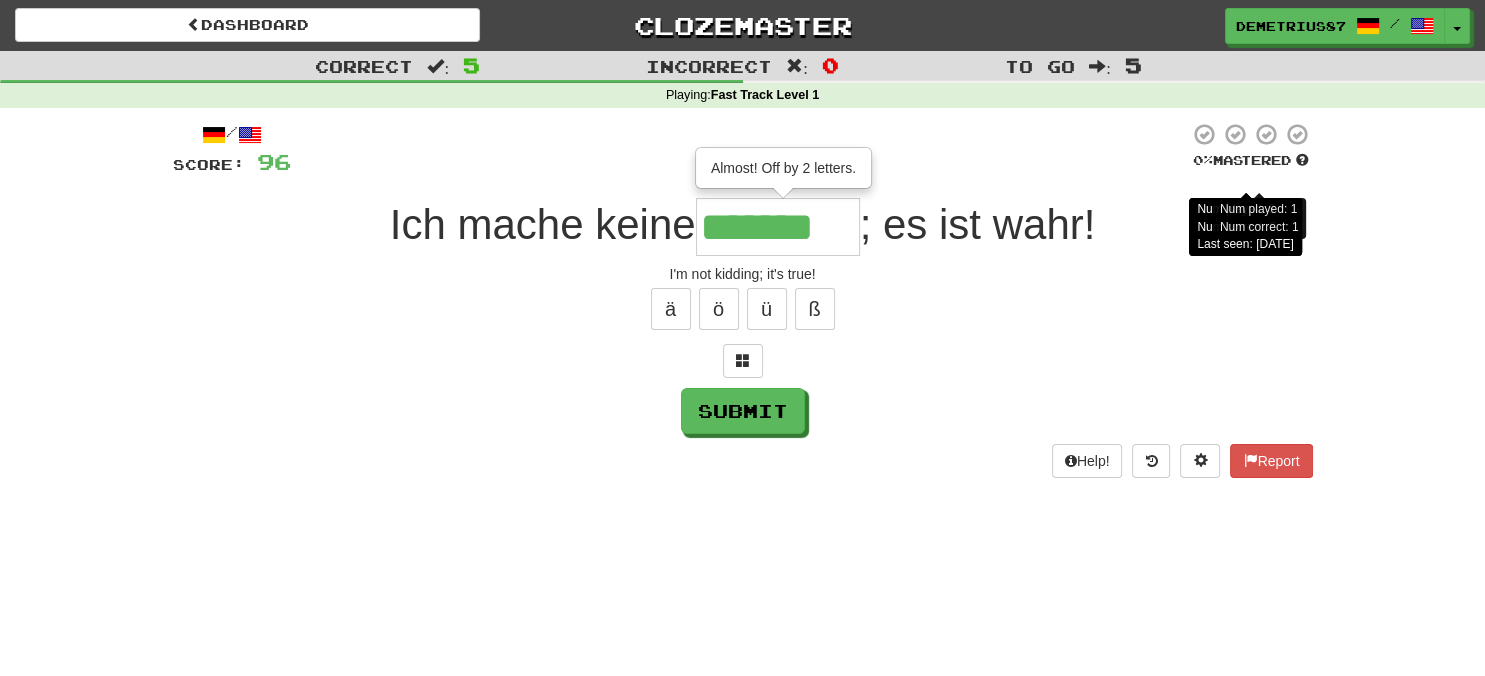 type on "*******" 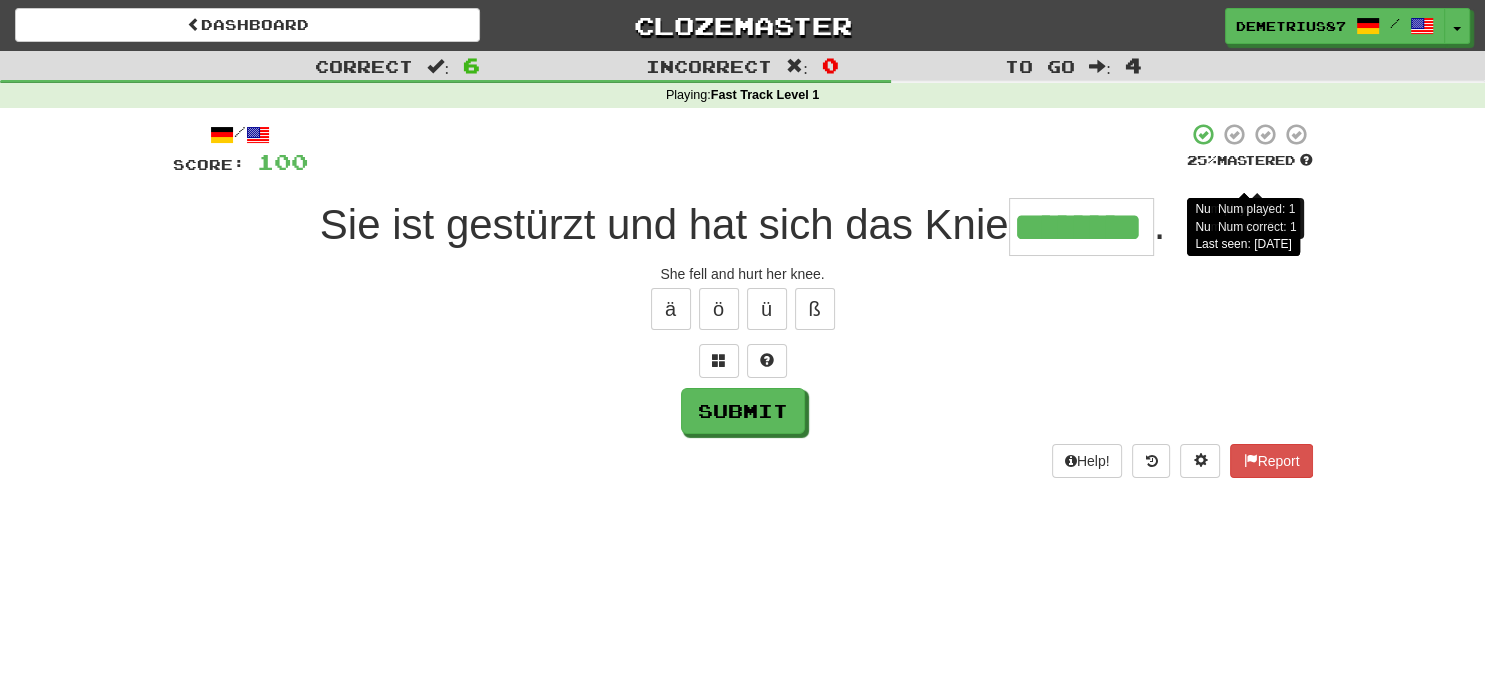 type on "********" 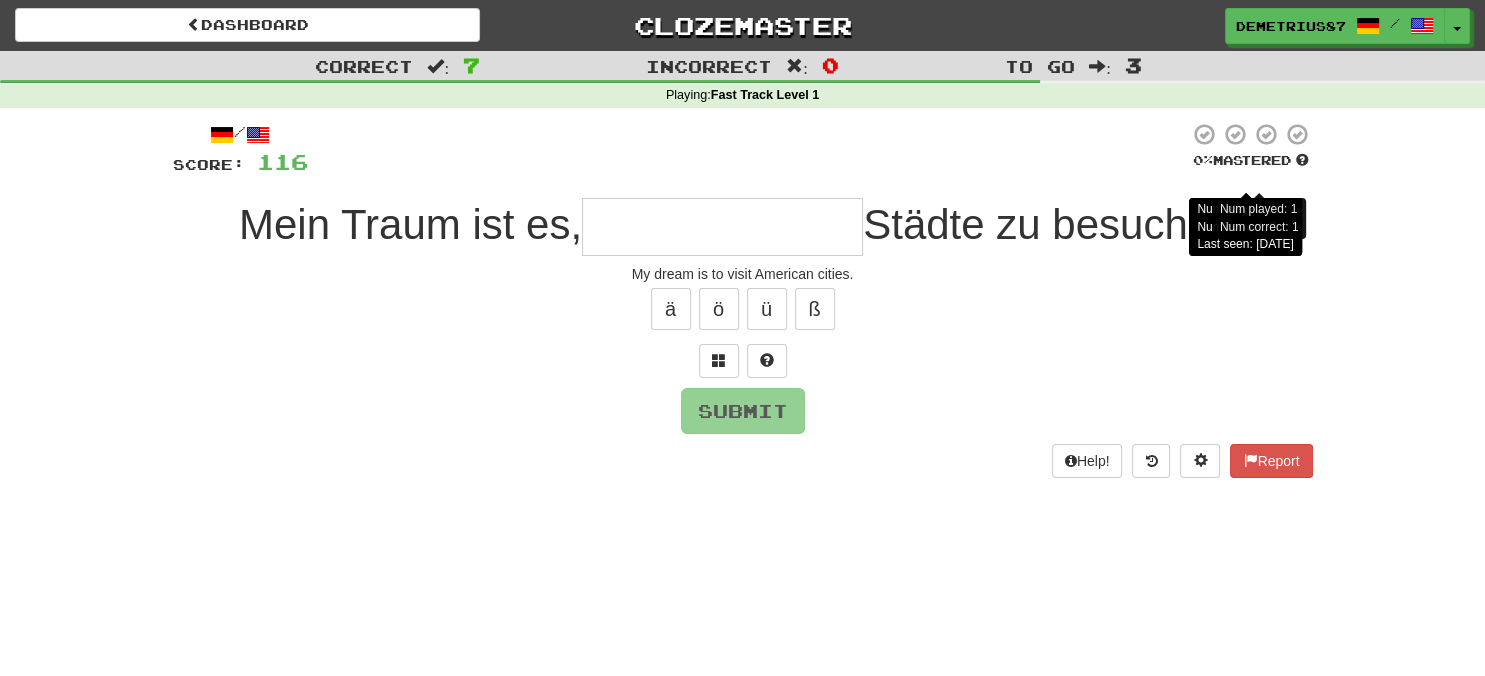 click at bounding box center (722, 227) 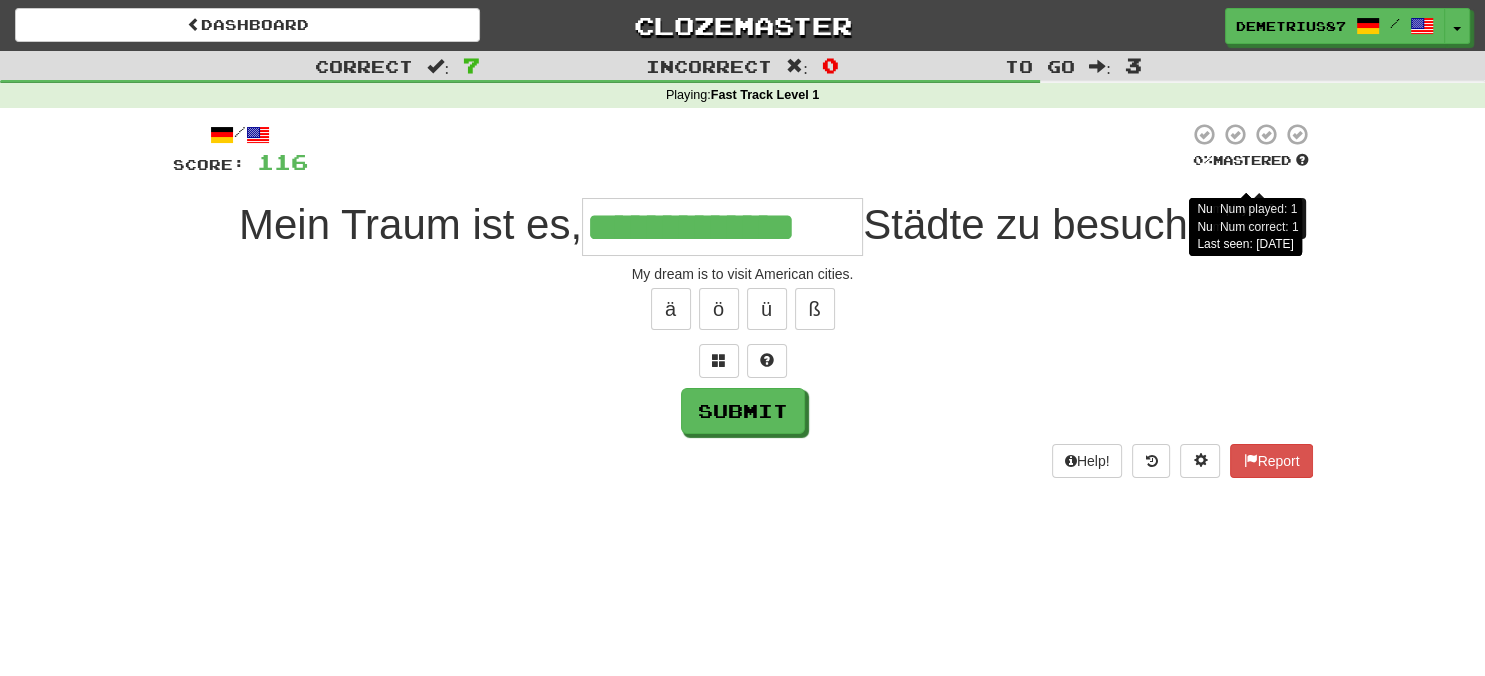 scroll, scrollTop: 0, scrollLeft: 0, axis: both 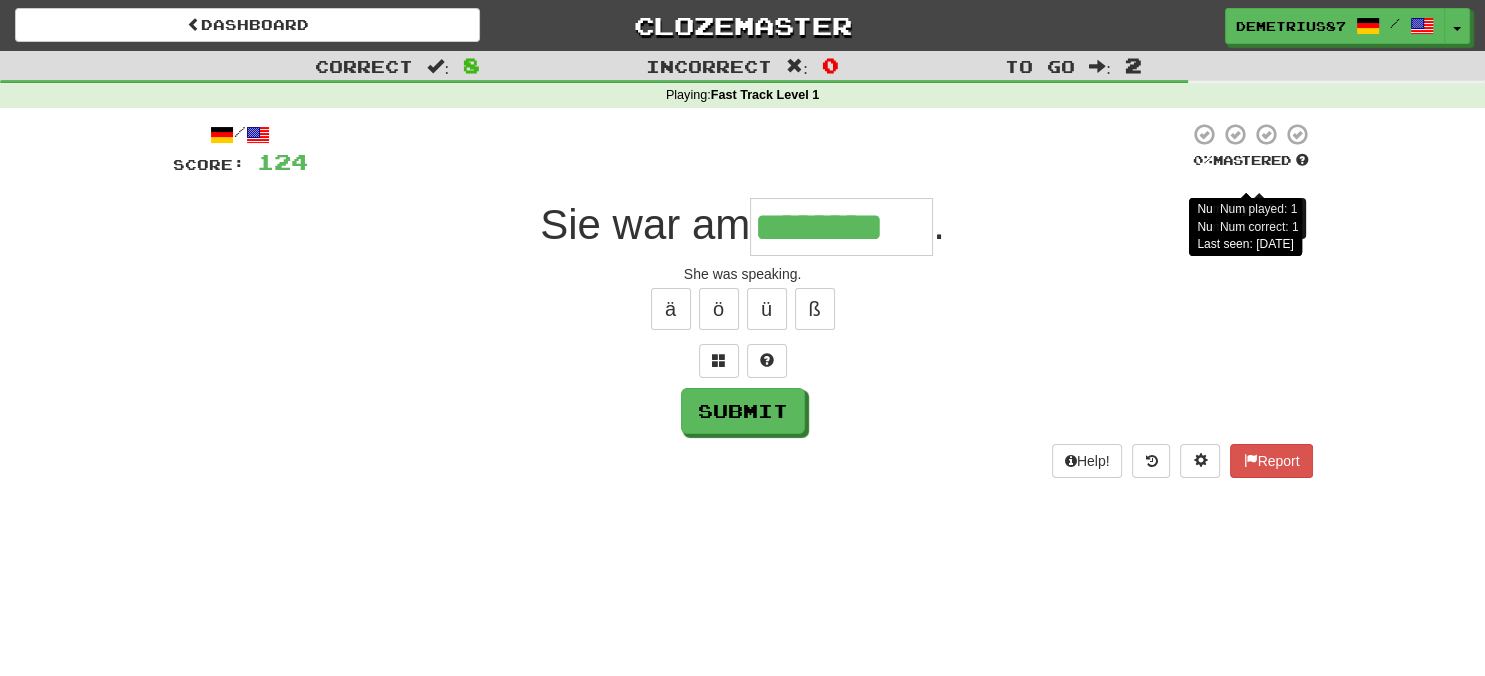 type on "********" 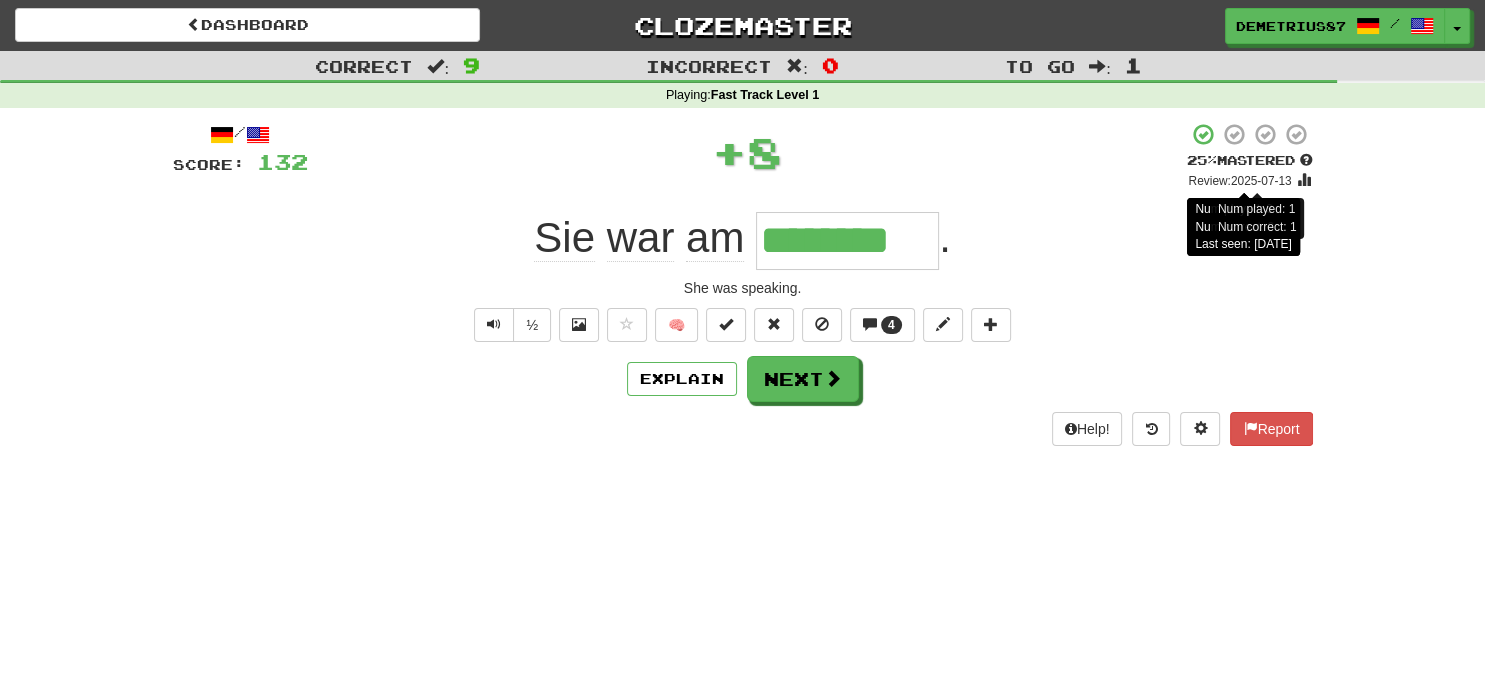 type 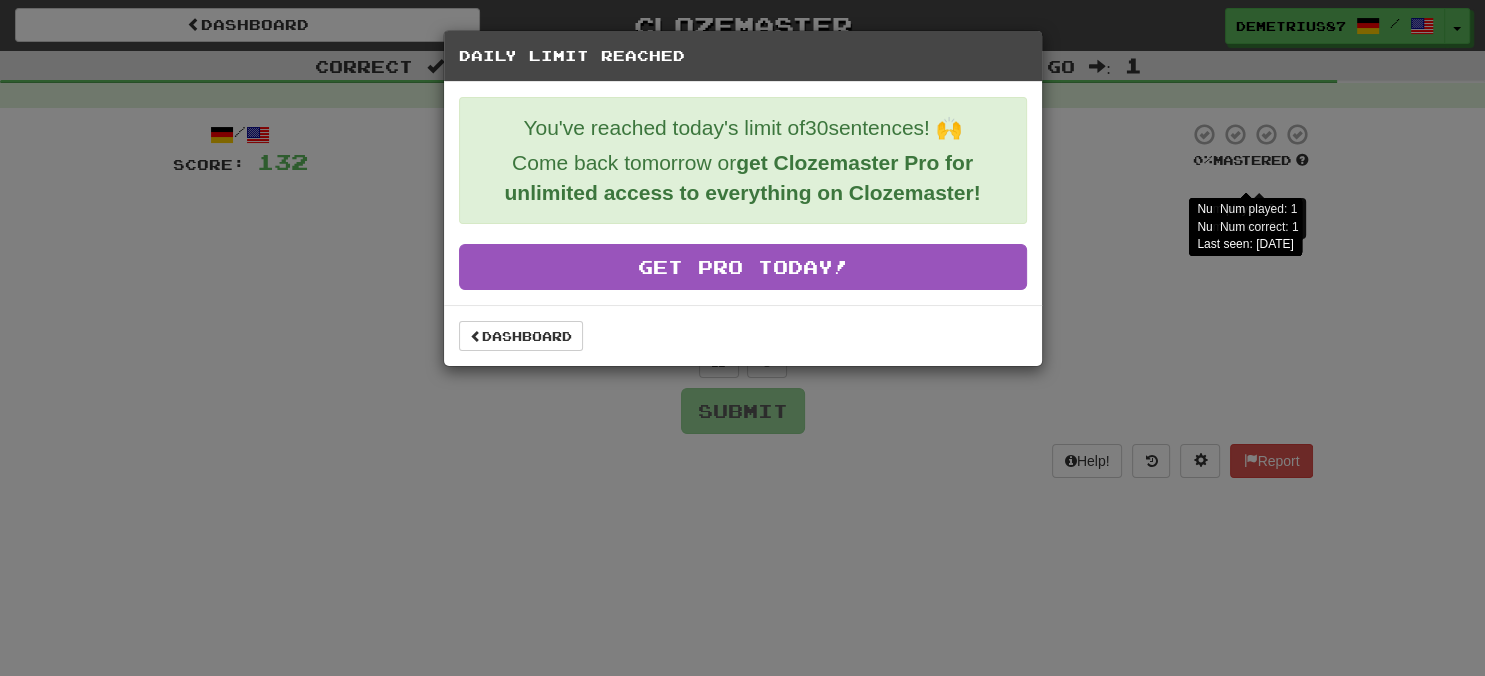 click on "Daily Limit Reached You've reached today's limit of  30  sentences! 🙌  Come back tomorrow or  get Clozemaster Pro for unlimited access to everything on Clozemaster! Get Pro Today! Dashboard" at bounding box center [742, 338] 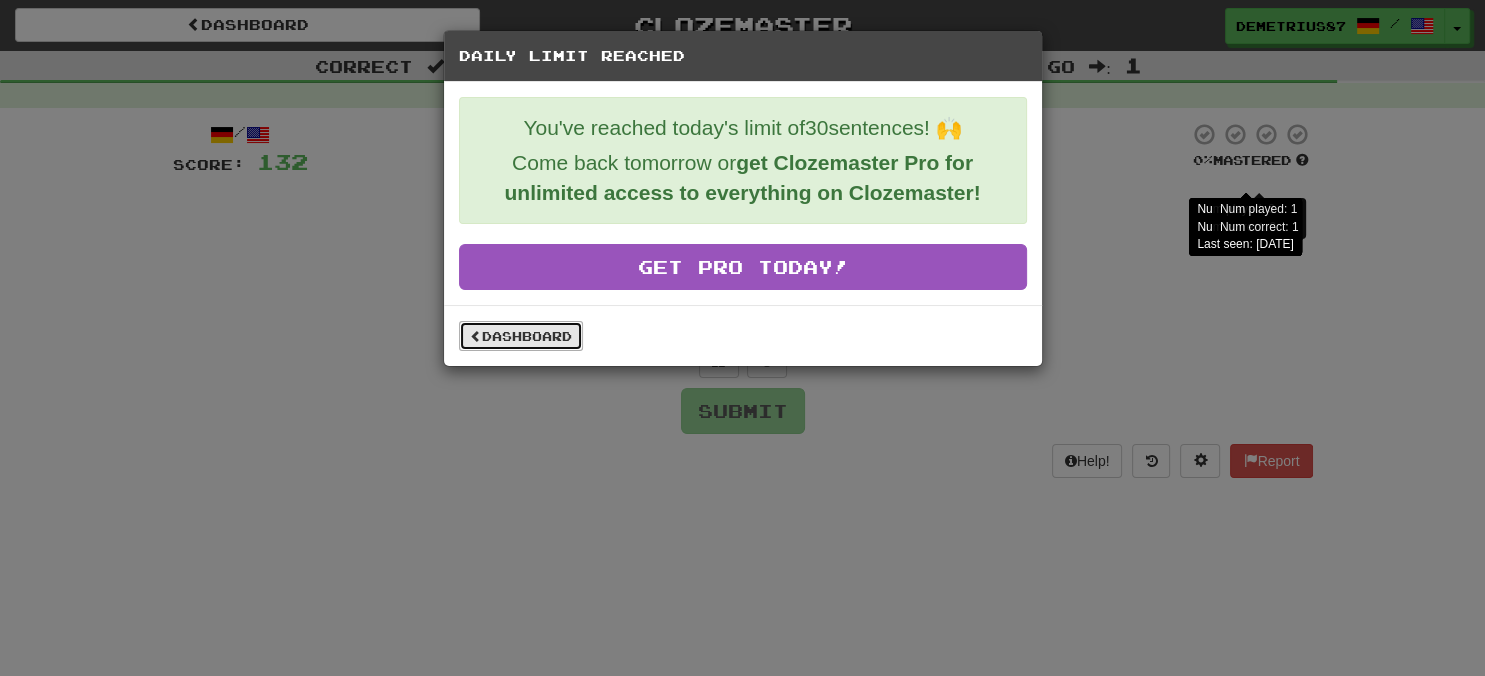 click on "Dashboard" at bounding box center [521, 336] 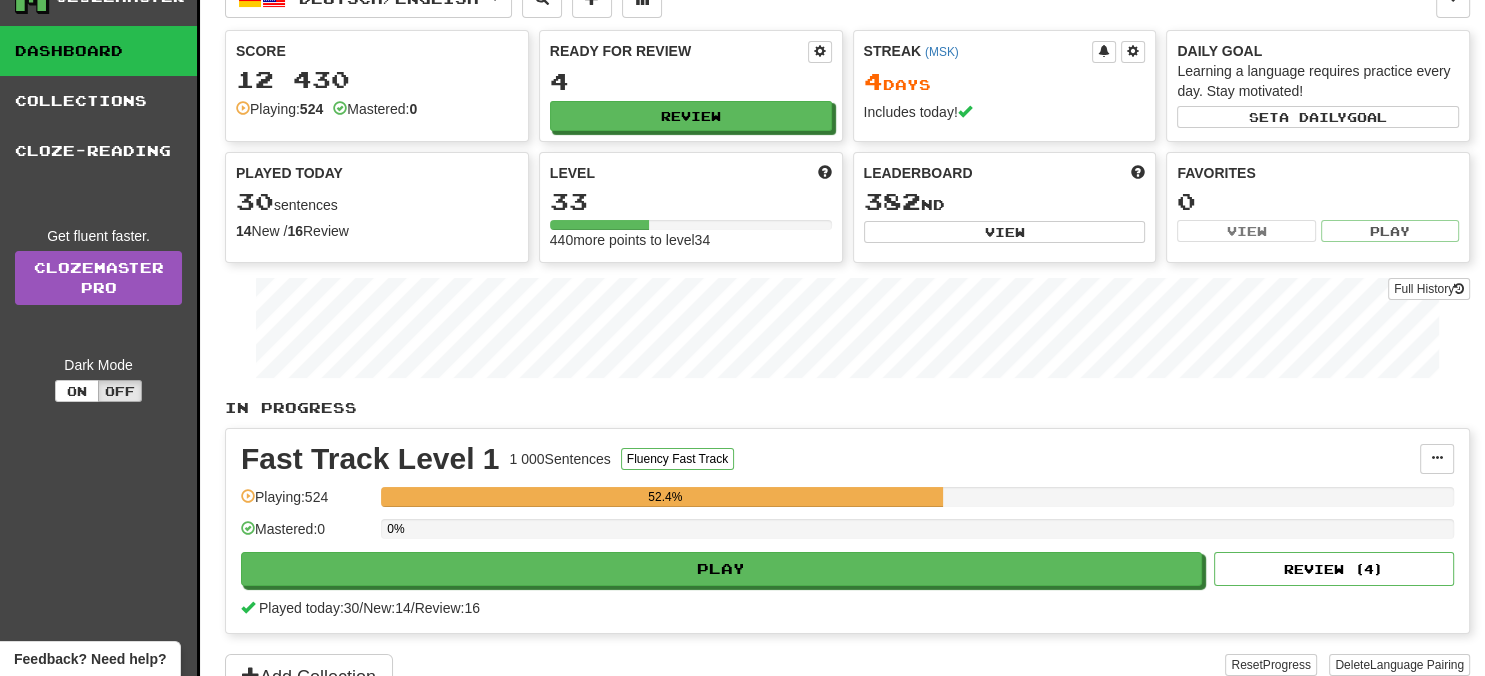 scroll, scrollTop: 0, scrollLeft: 0, axis: both 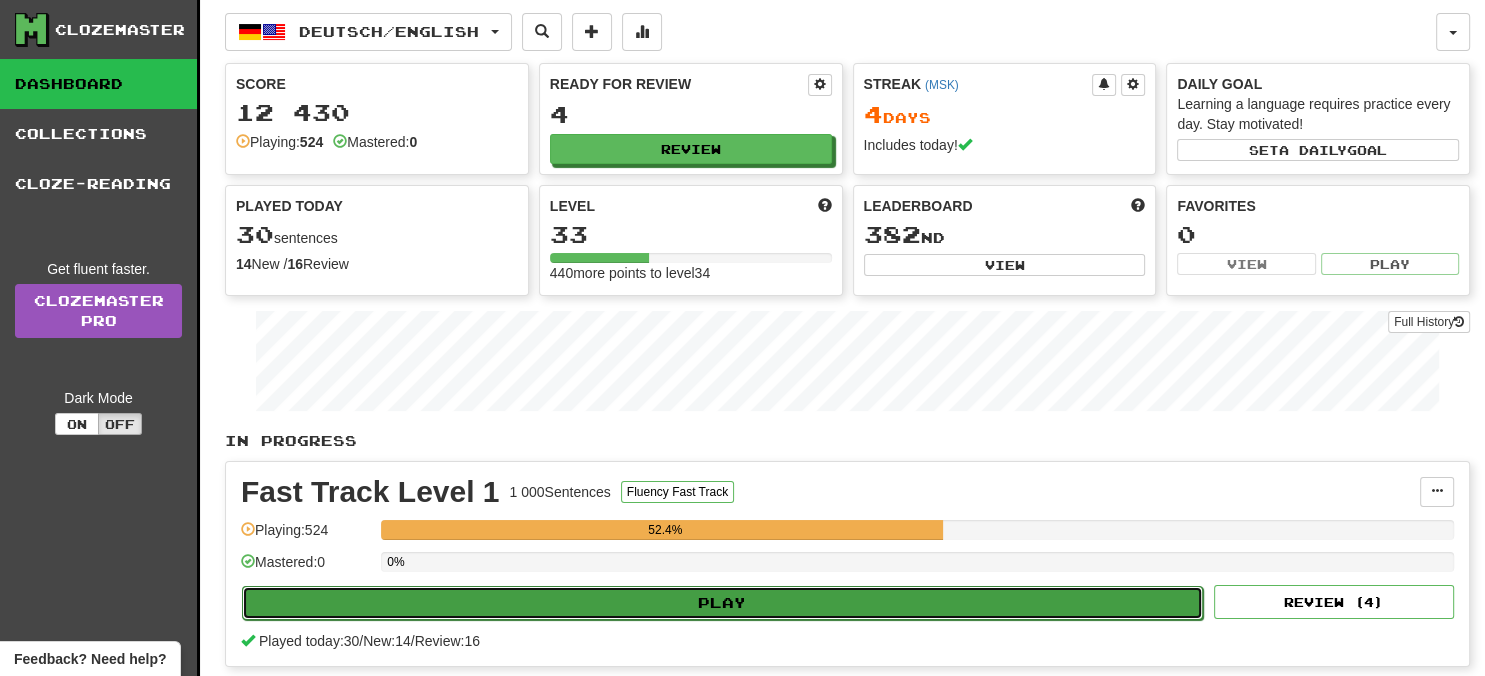 click on "Play" at bounding box center [722, 603] 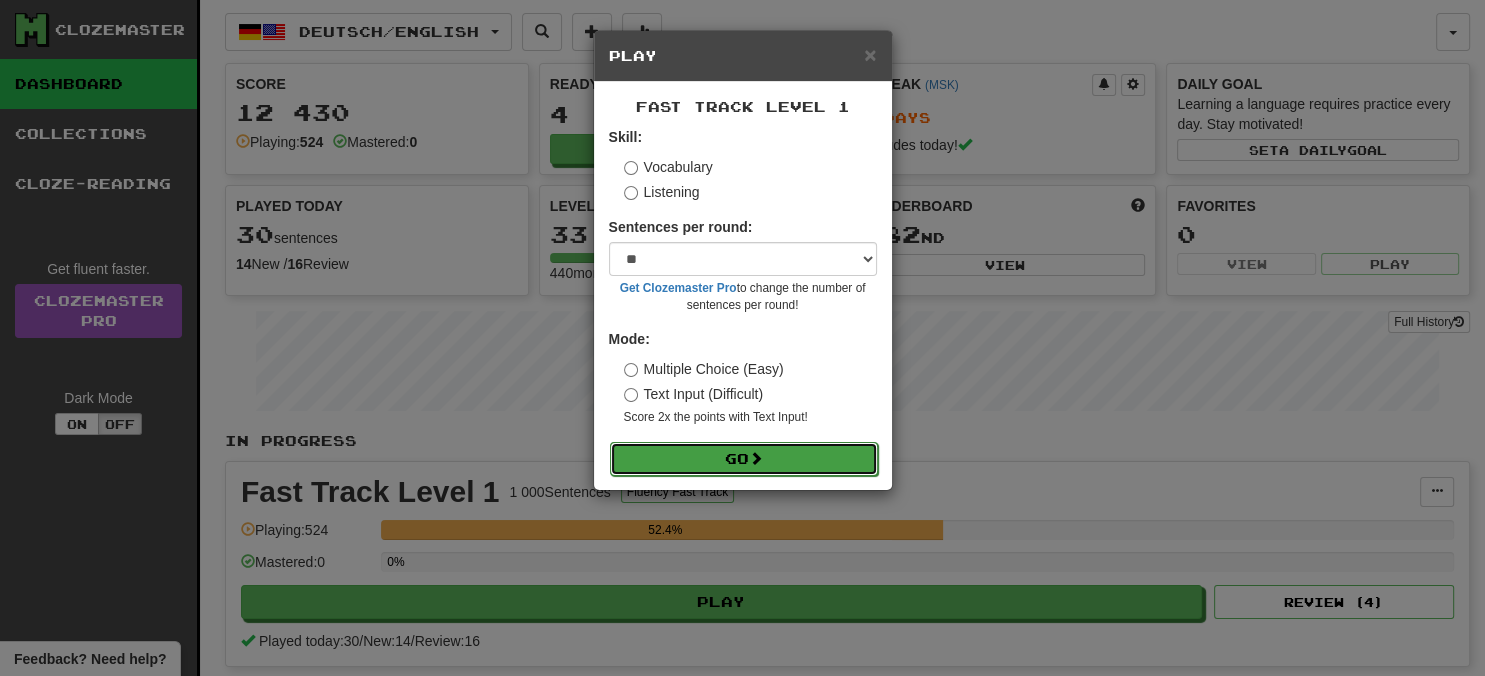 click on "Go" at bounding box center [744, 459] 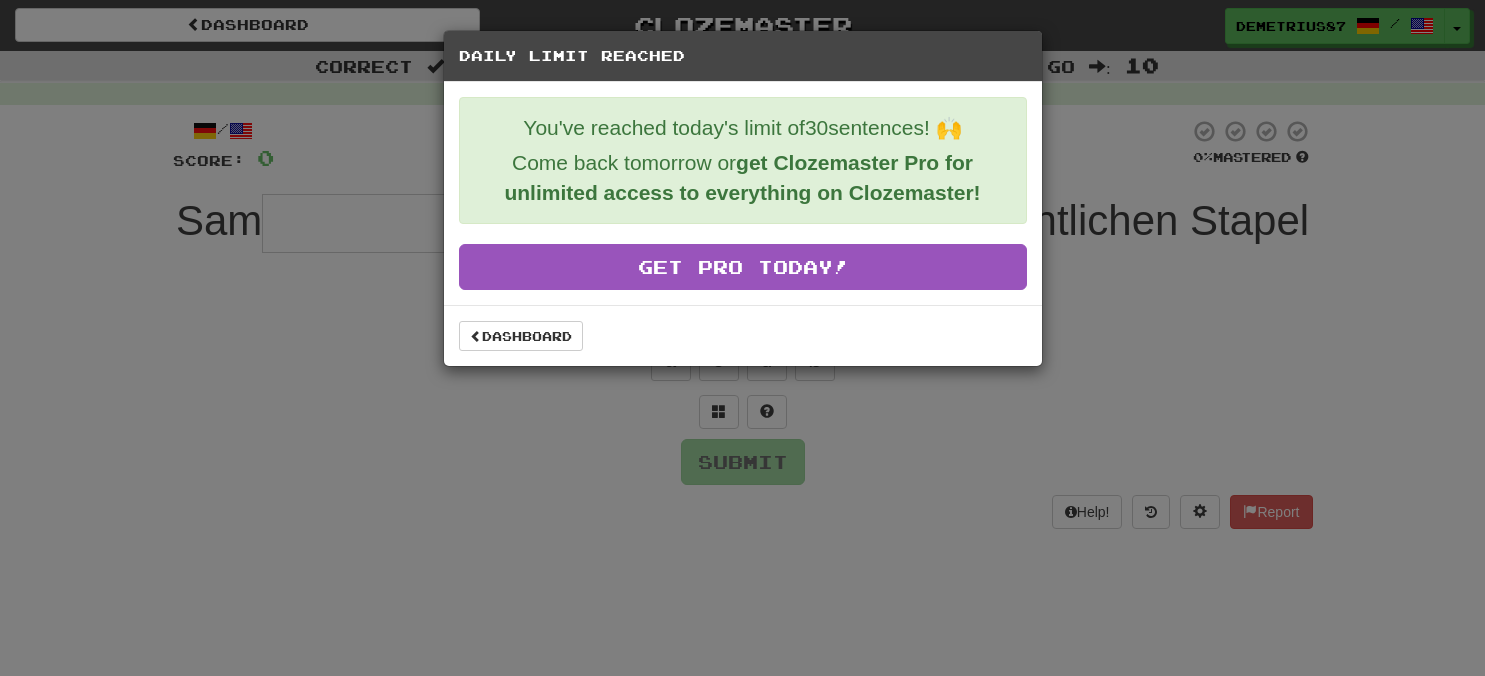 scroll, scrollTop: 0, scrollLeft: 0, axis: both 